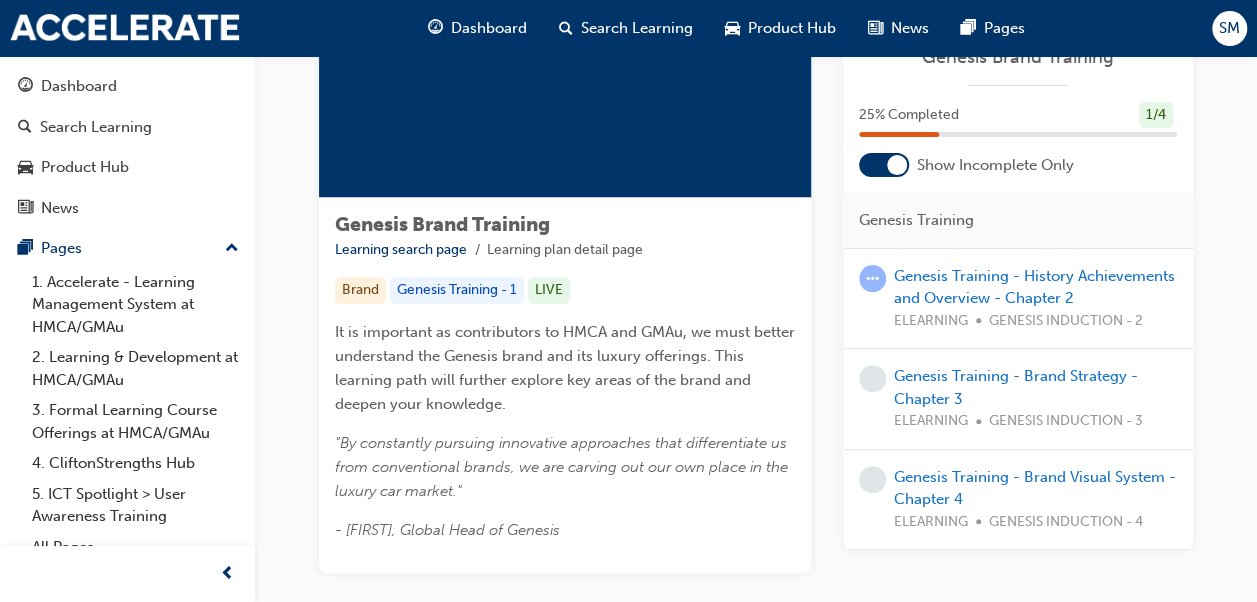 scroll, scrollTop: 0, scrollLeft: 0, axis: both 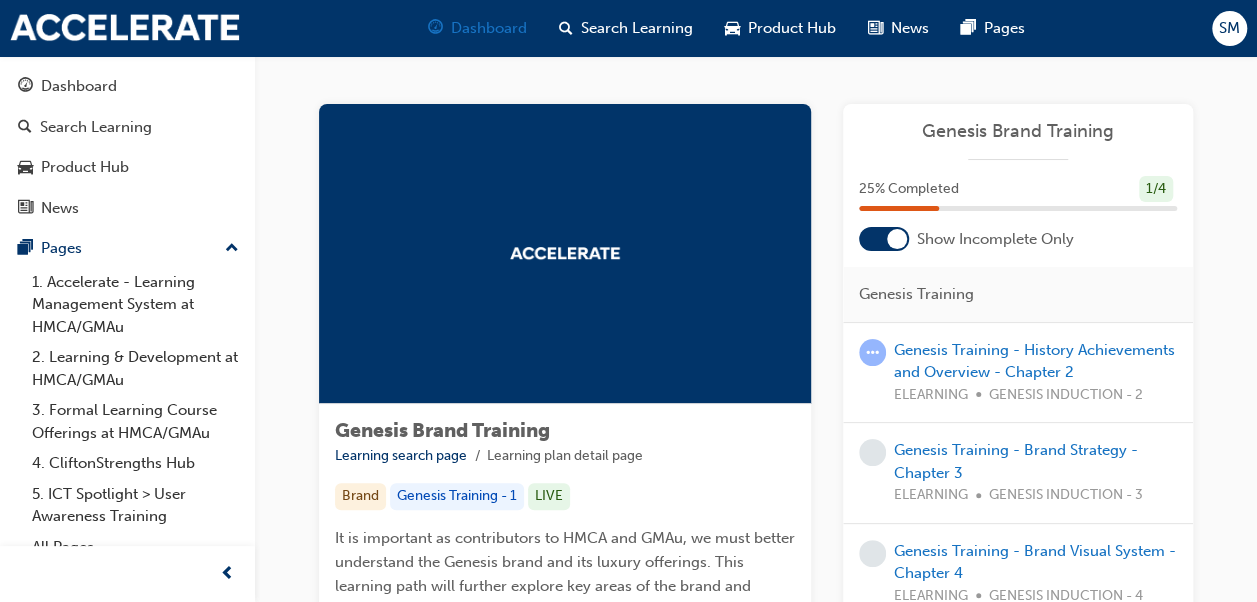 click on "Dashboard" at bounding box center (489, 28) 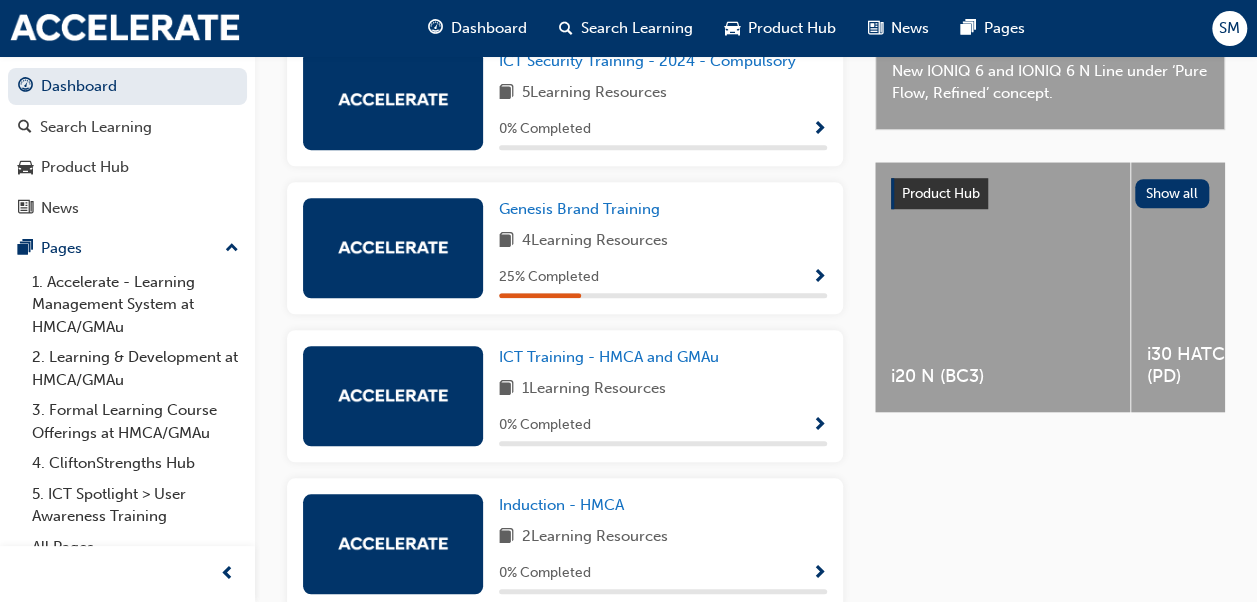 scroll, scrollTop: 665, scrollLeft: 0, axis: vertical 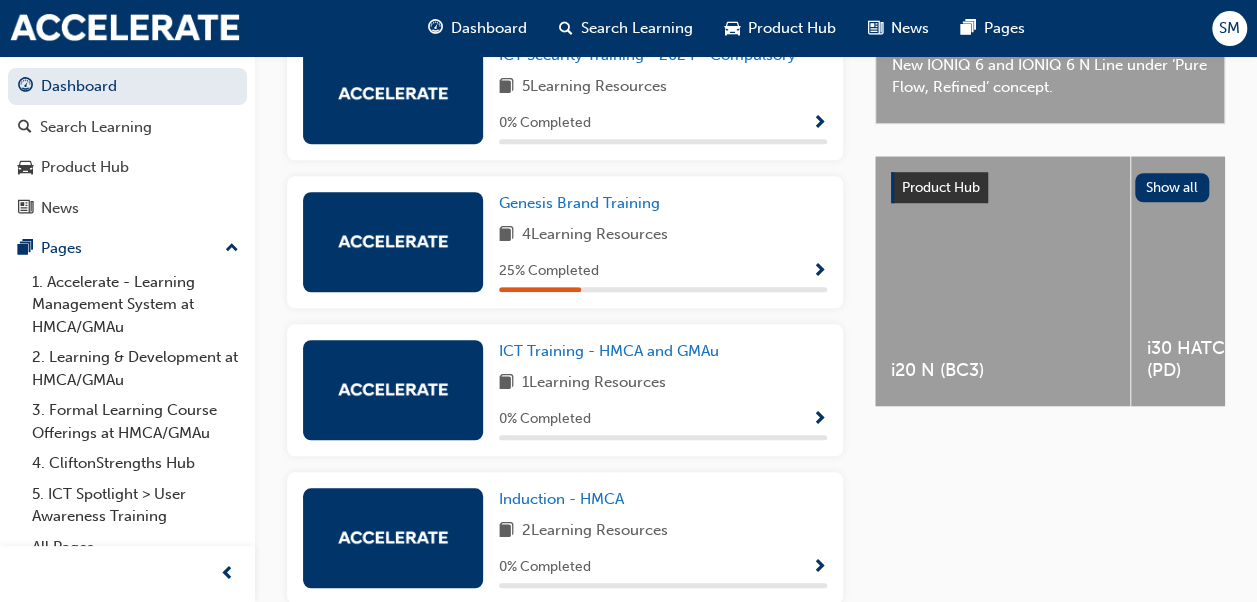 click at bounding box center (393, 242) 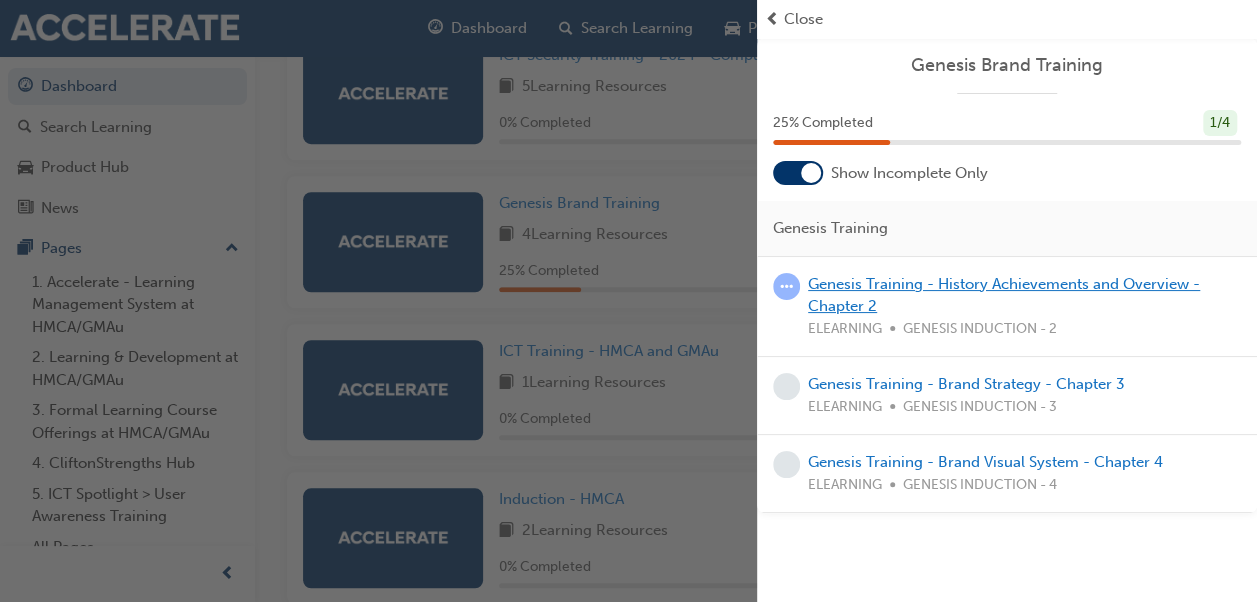 click on "Genesis Training - History Achievements and Overview - Chapter 2" at bounding box center [1004, 295] 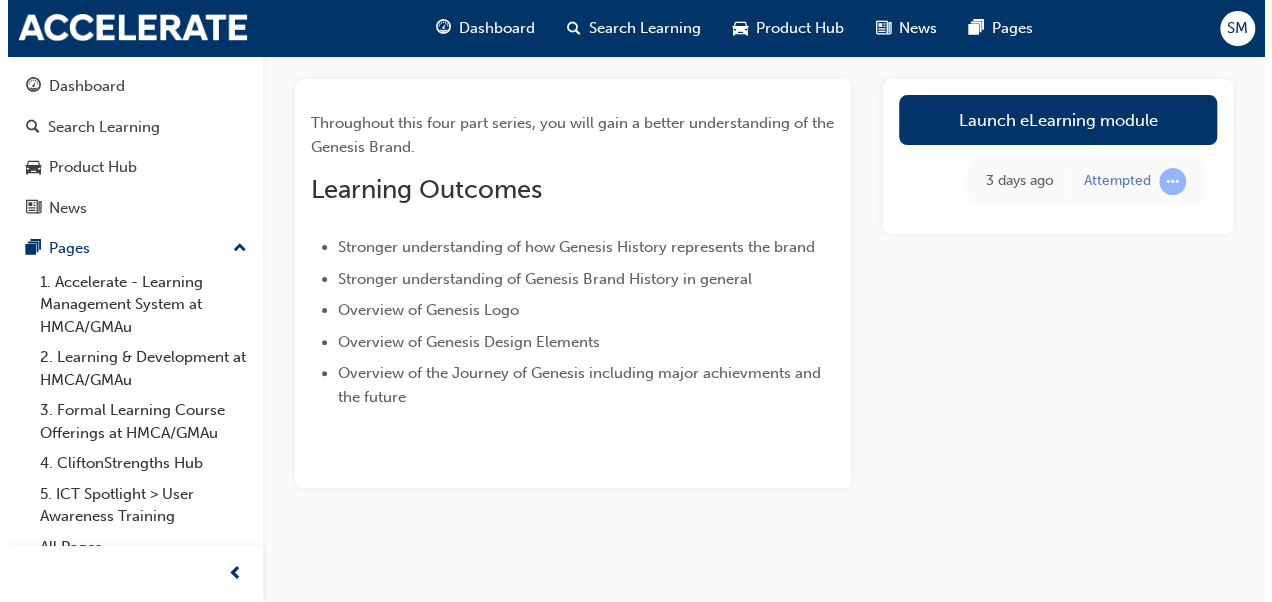scroll, scrollTop: 0, scrollLeft: 0, axis: both 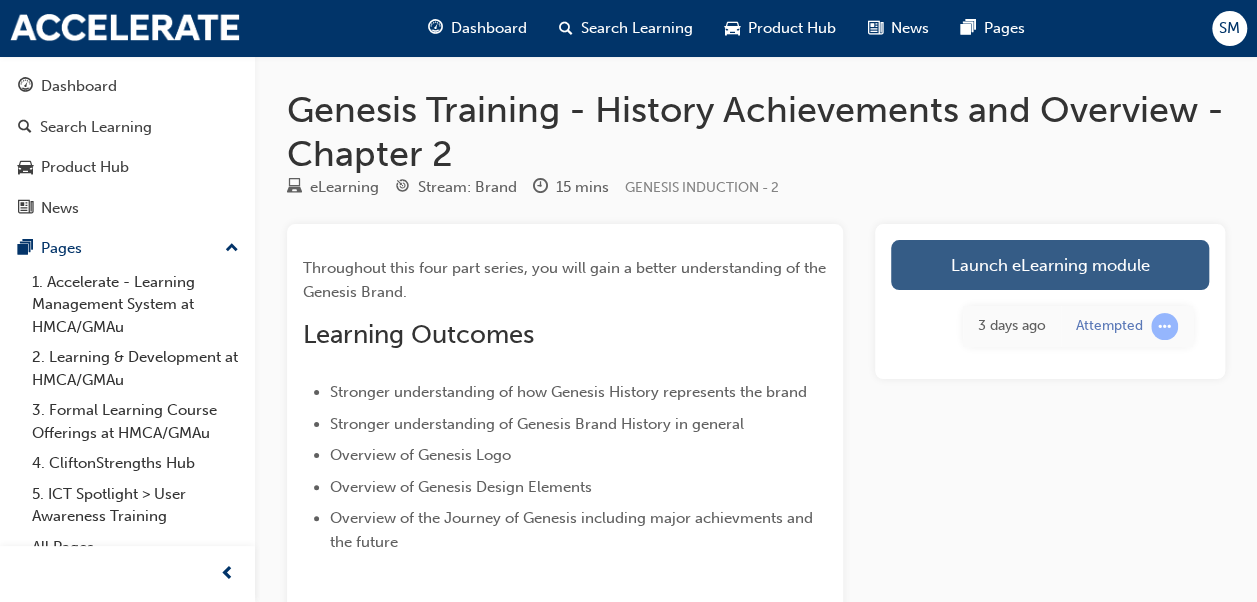 click on "Launch eLearning module" at bounding box center (1050, 265) 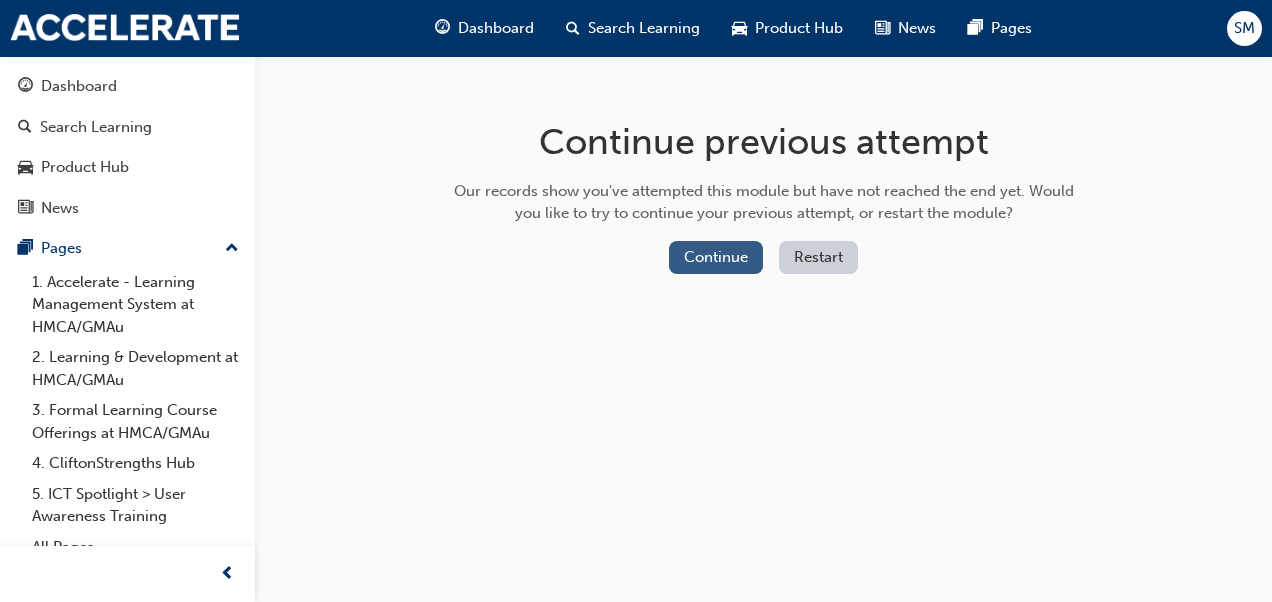click on "Continue" at bounding box center [716, 257] 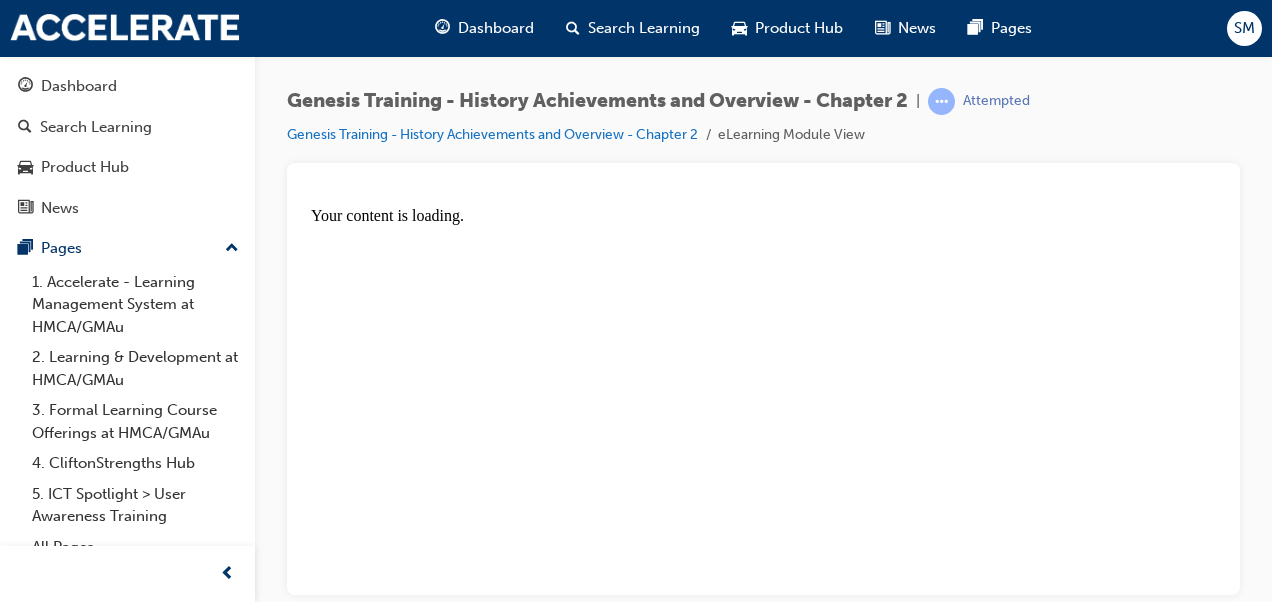 scroll, scrollTop: 0, scrollLeft: 0, axis: both 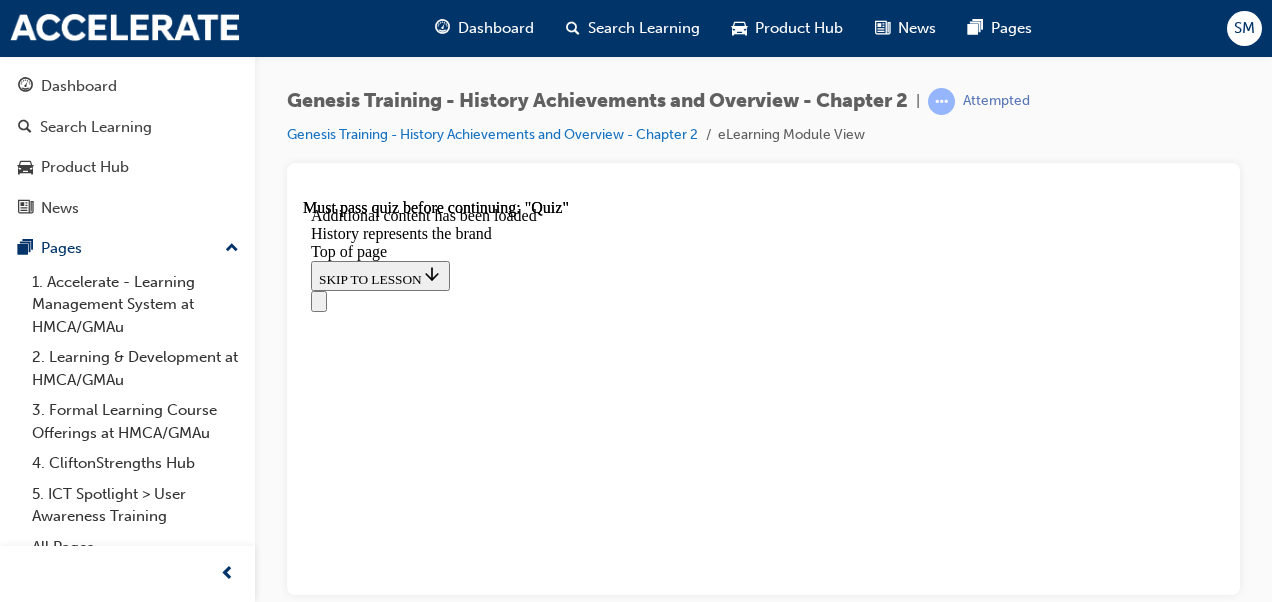 click on "Lesson 4 - History of Genesis" at bounding box center [406, 7947] 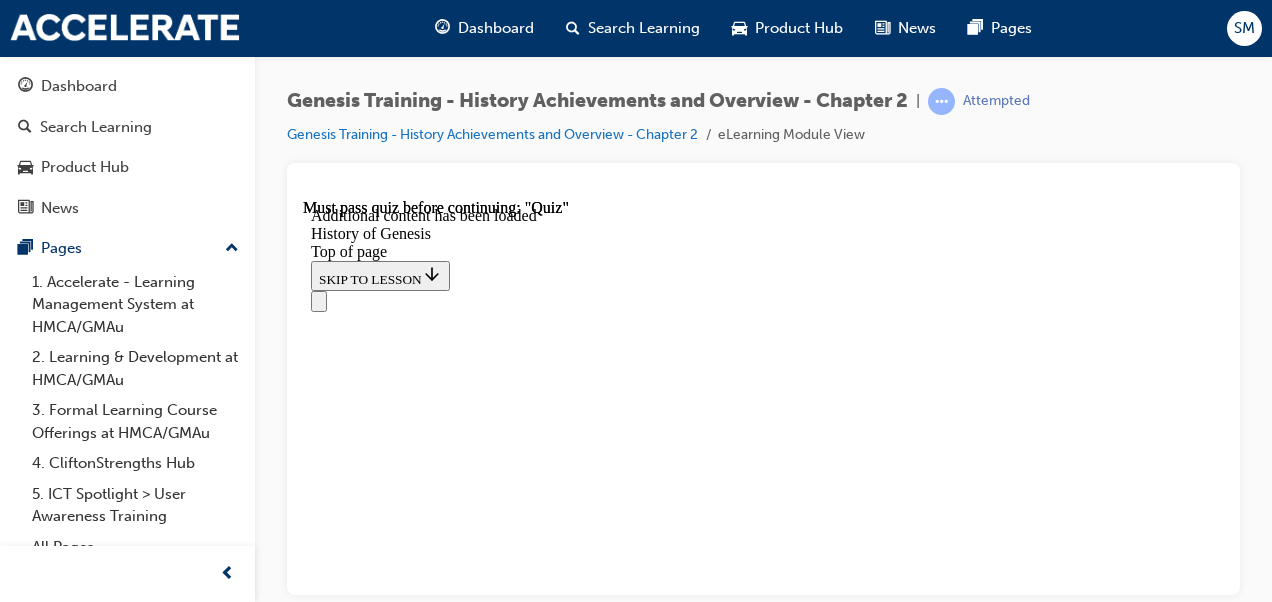 scroll, scrollTop: 0, scrollLeft: 0, axis: both 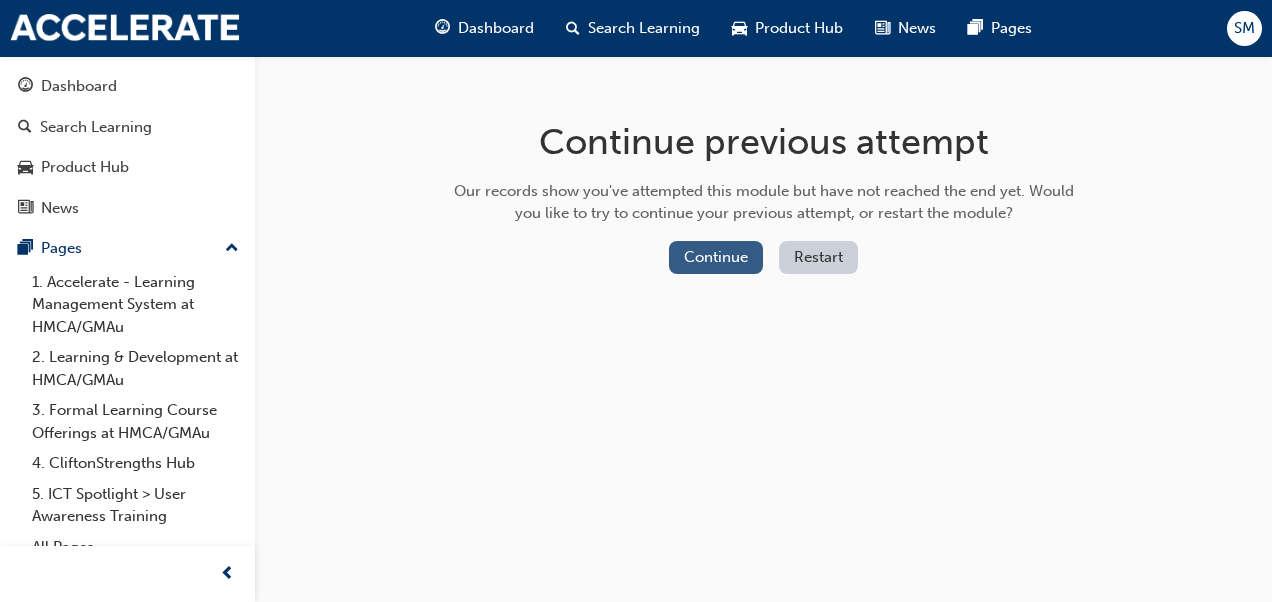 click on "Continue" at bounding box center (716, 257) 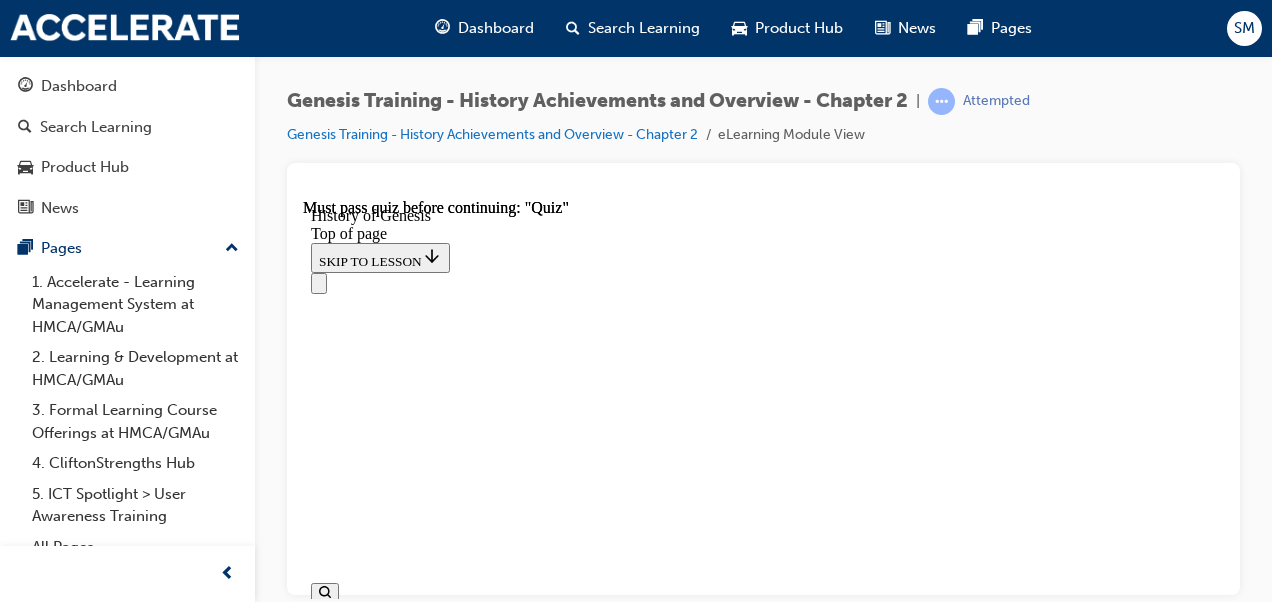 scroll, scrollTop: 0, scrollLeft: 0, axis: both 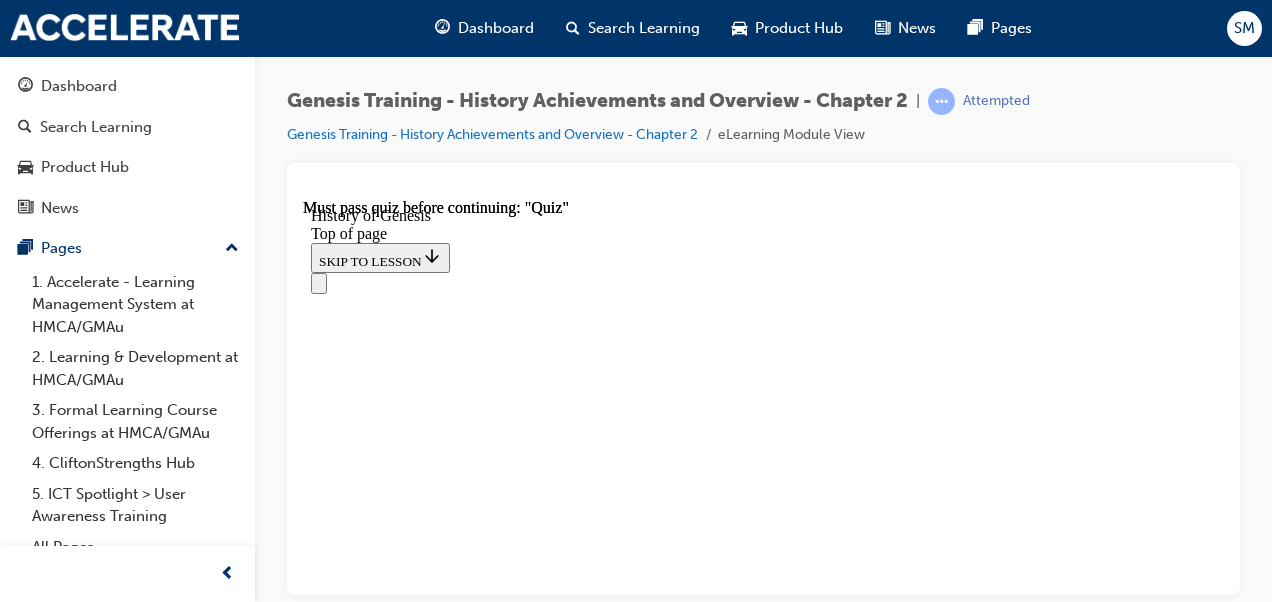 click at bounding box center [351, 7673] 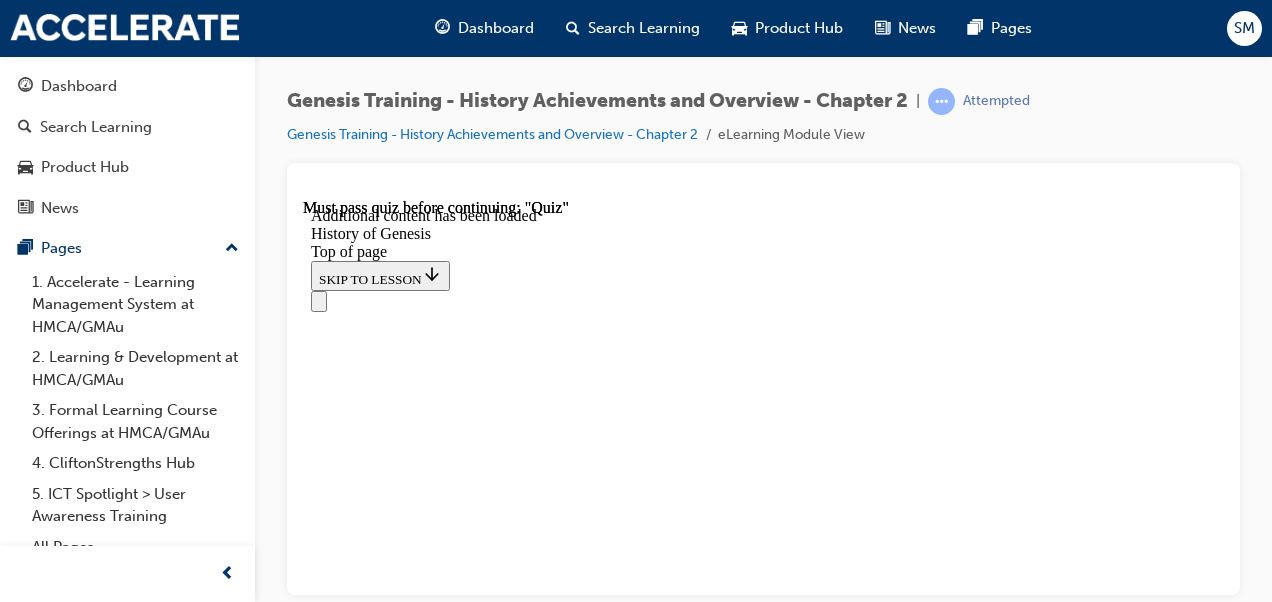 scroll, scrollTop: 1336, scrollLeft: 0, axis: vertical 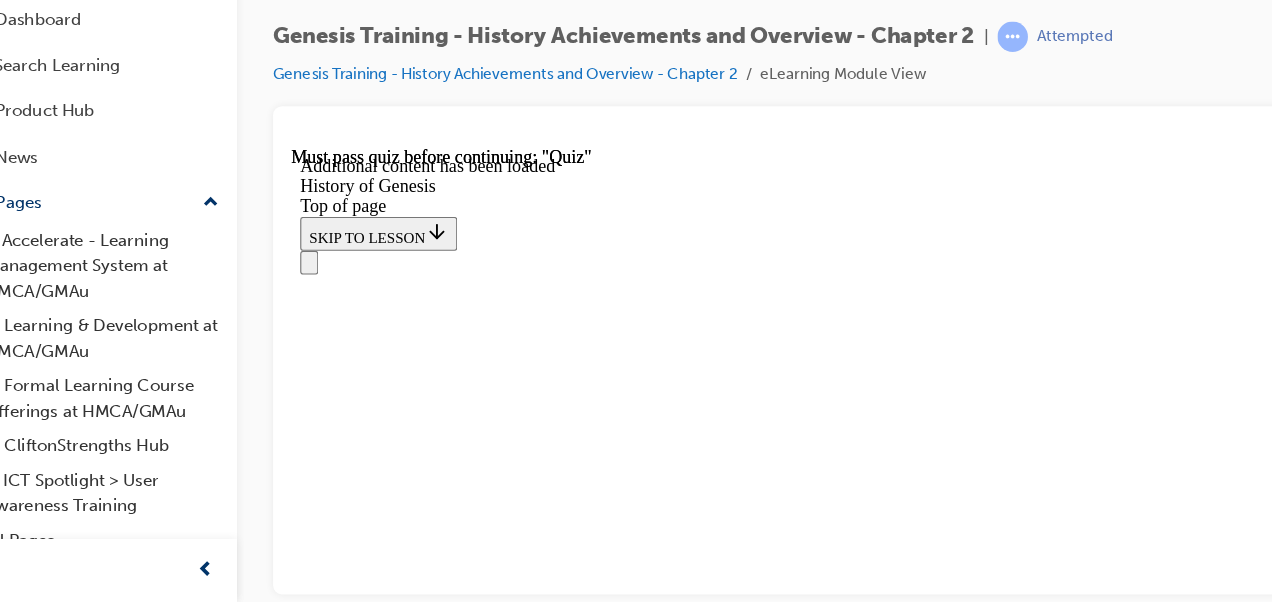click on "Lesson 5 - Our timeless assets : (1) Logo" at bounding box center [430, 9138] 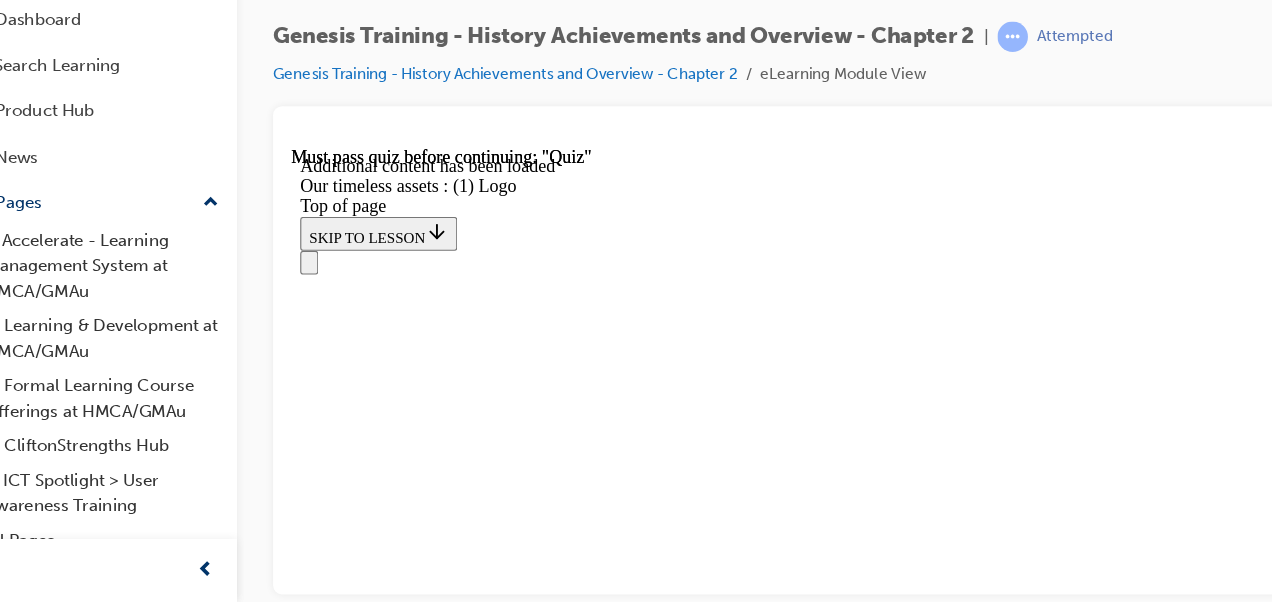 scroll, scrollTop: 0, scrollLeft: 0, axis: both 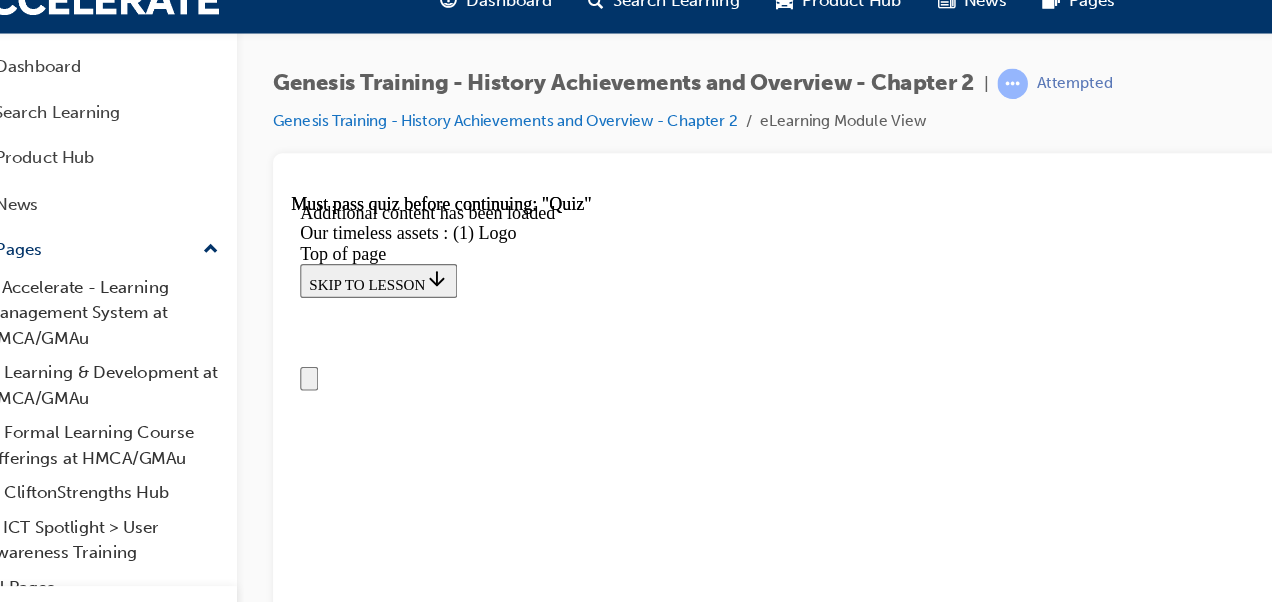 click on "Lesson 4 - History of Genesis" at bounding box center (751, 6856) 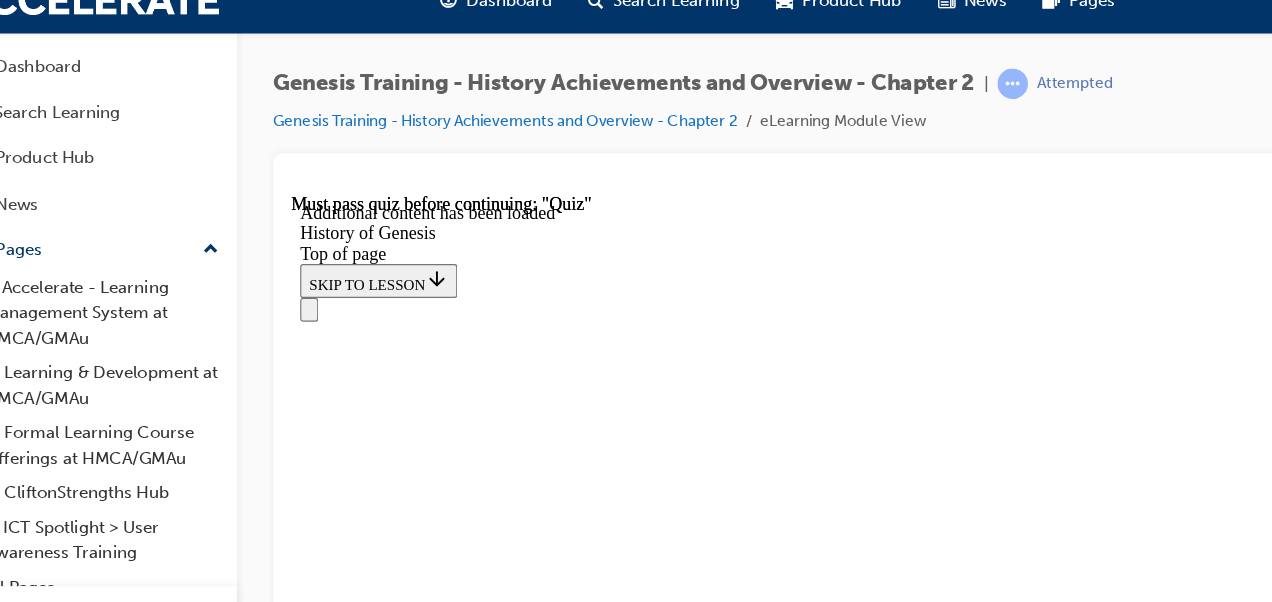 scroll, scrollTop: 2318, scrollLeft: 0, axis: vertical 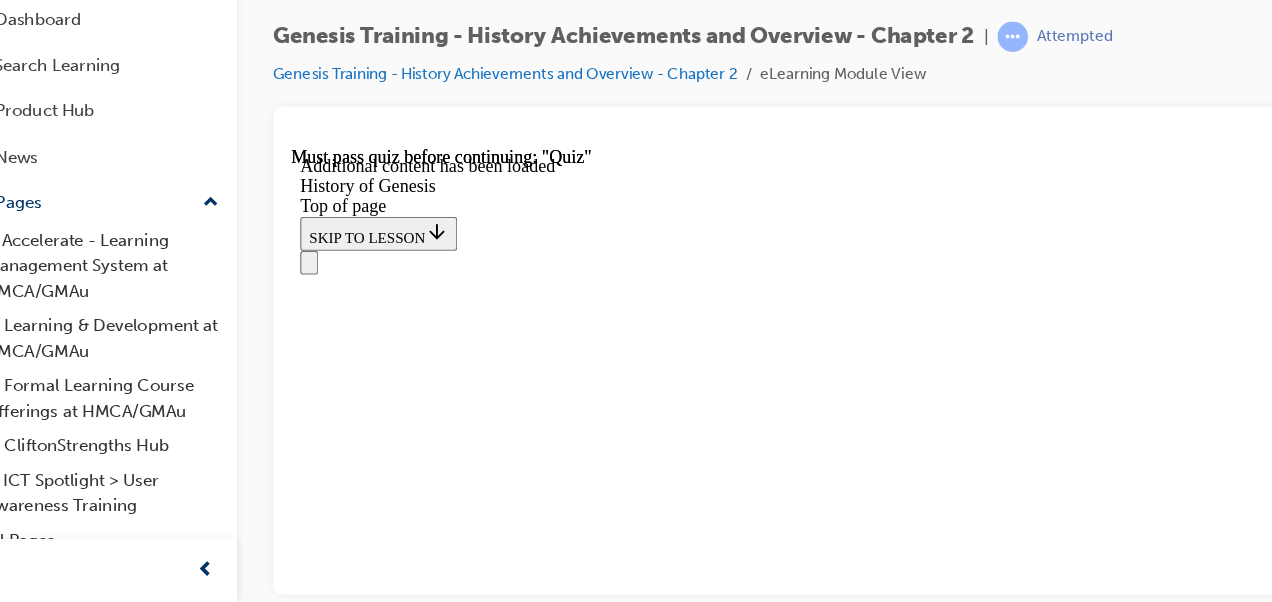 click on "Lesson 5 - Our timeless assets : (1) Logo" at bounding box center [751, 9587] 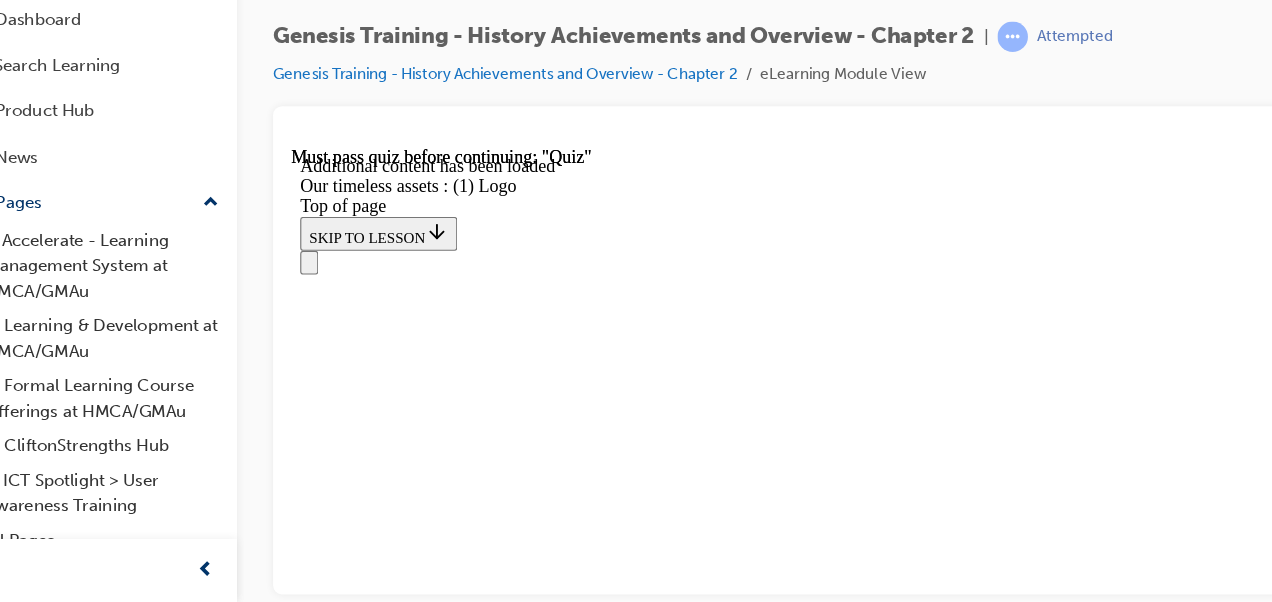 scroll, scrollTop: 0, scrollLeft: 0, axis: both 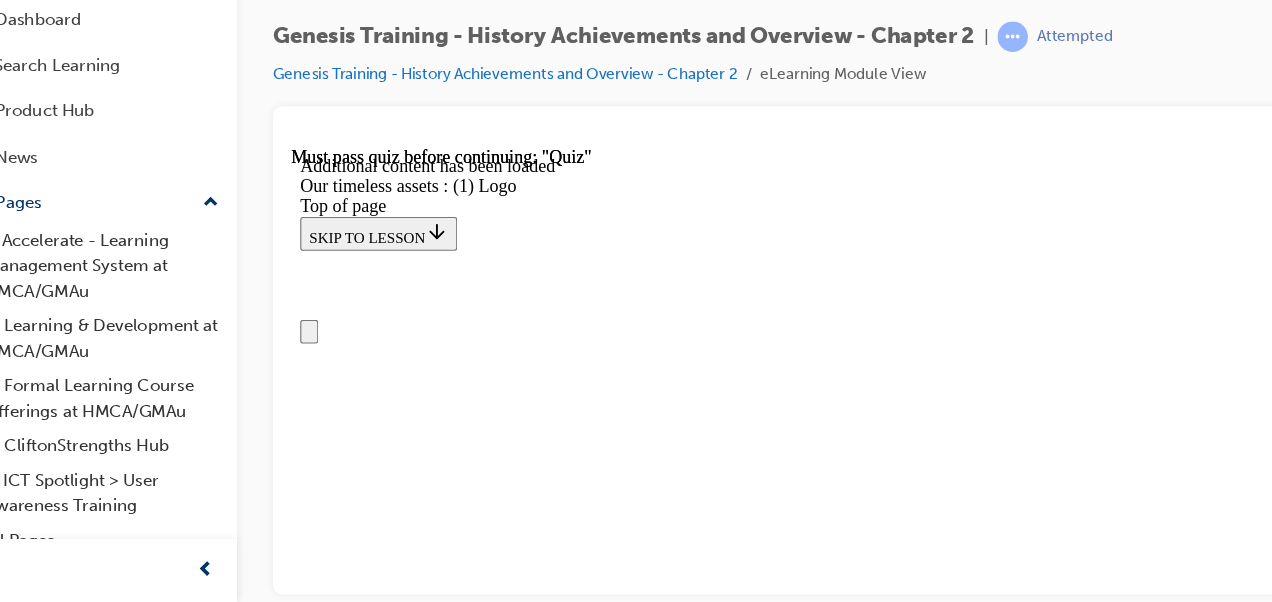 click at bounding box center (751, 7183) 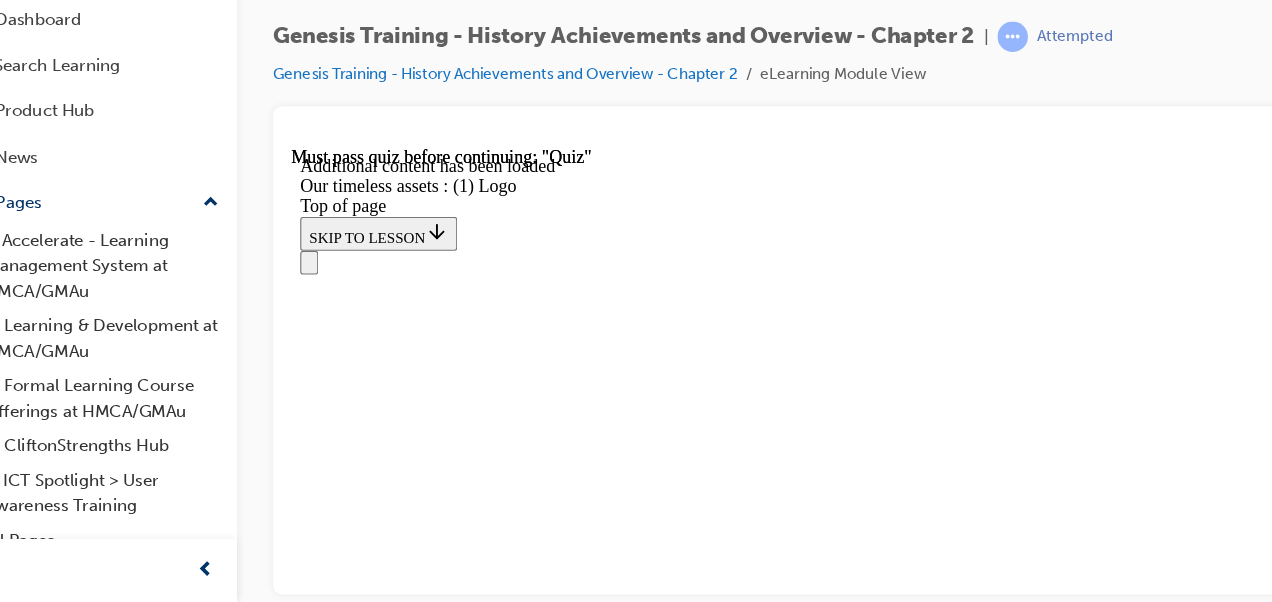 scroll, scrollTop: 740, scrollLeft: 0, axis: vertical 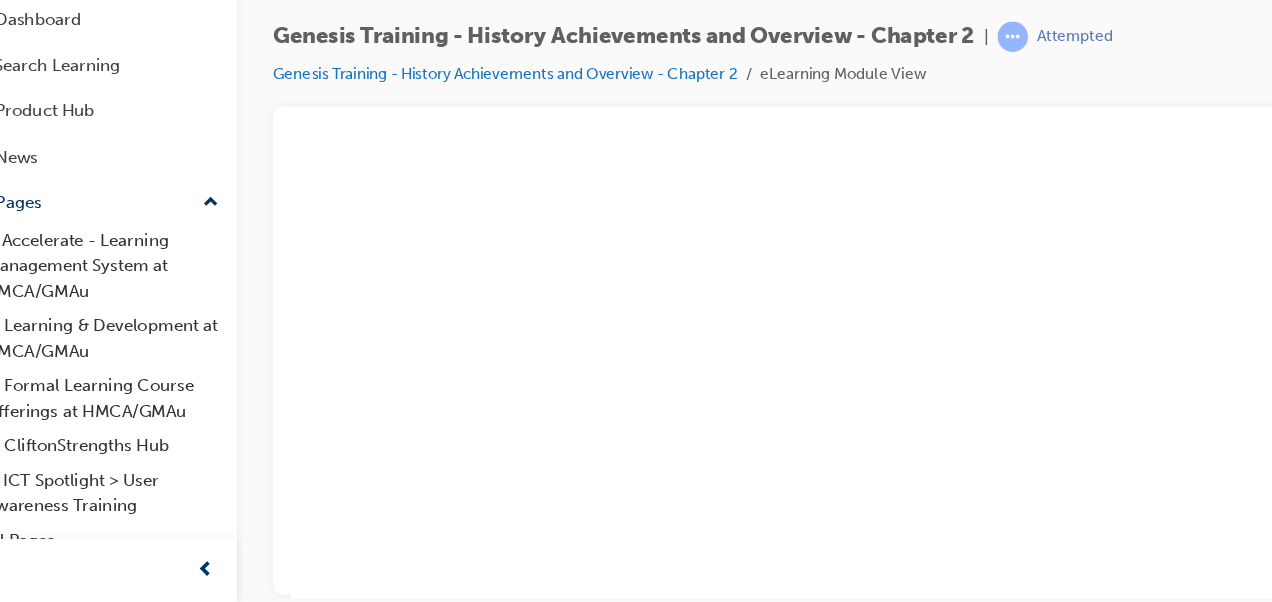 click at bounding box center (751, 346) 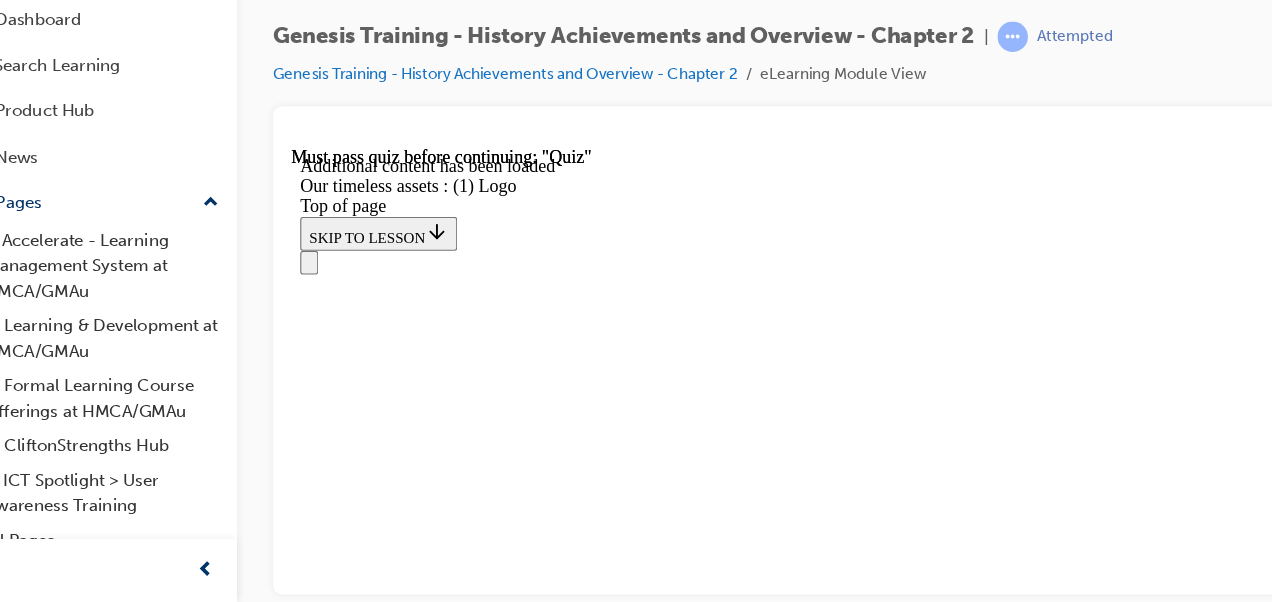 scroll, scrollTop: 2030, scrollLeft: 0, axis: vertical 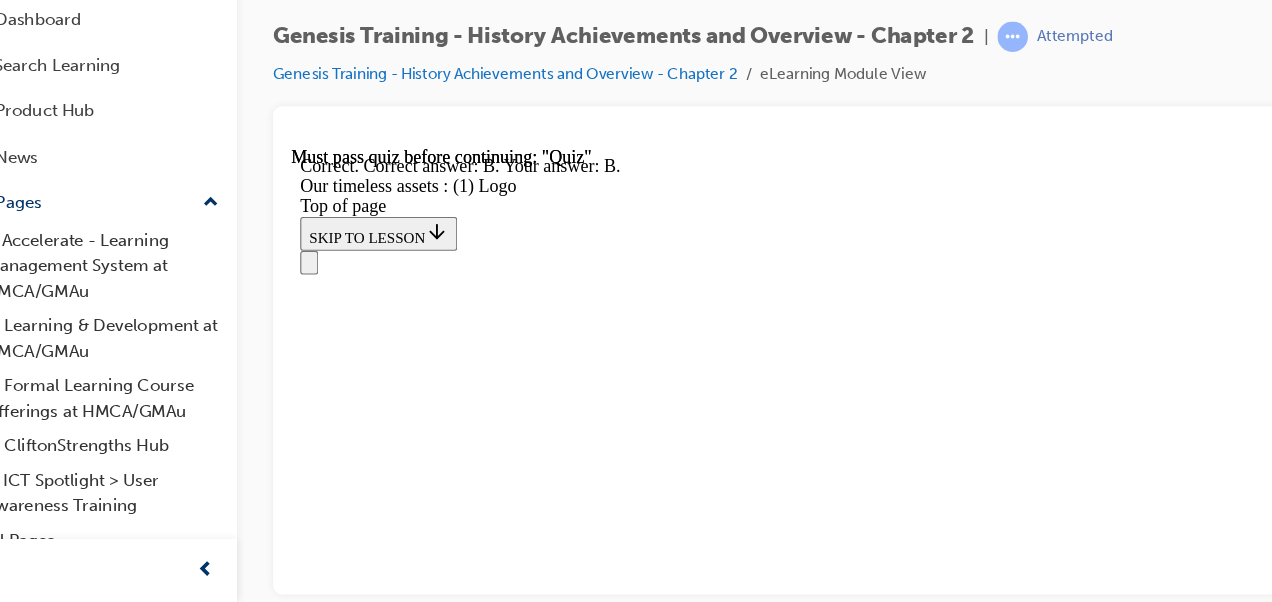 click at bounding box center (347, 11850) 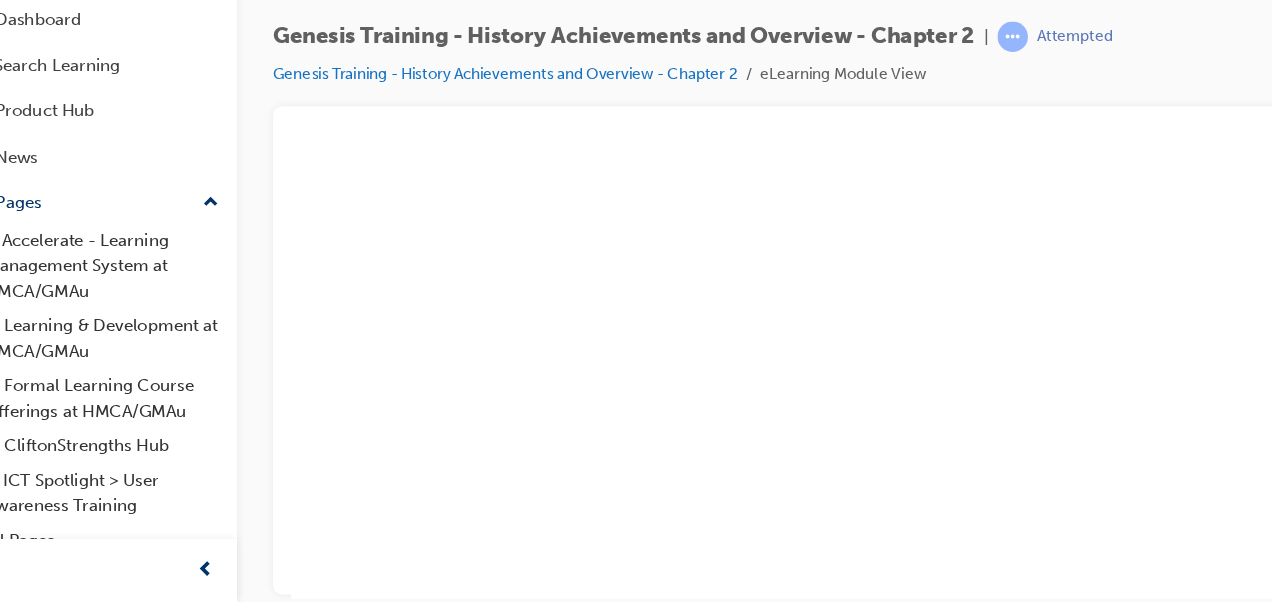 click at bounding box center (751, 346) 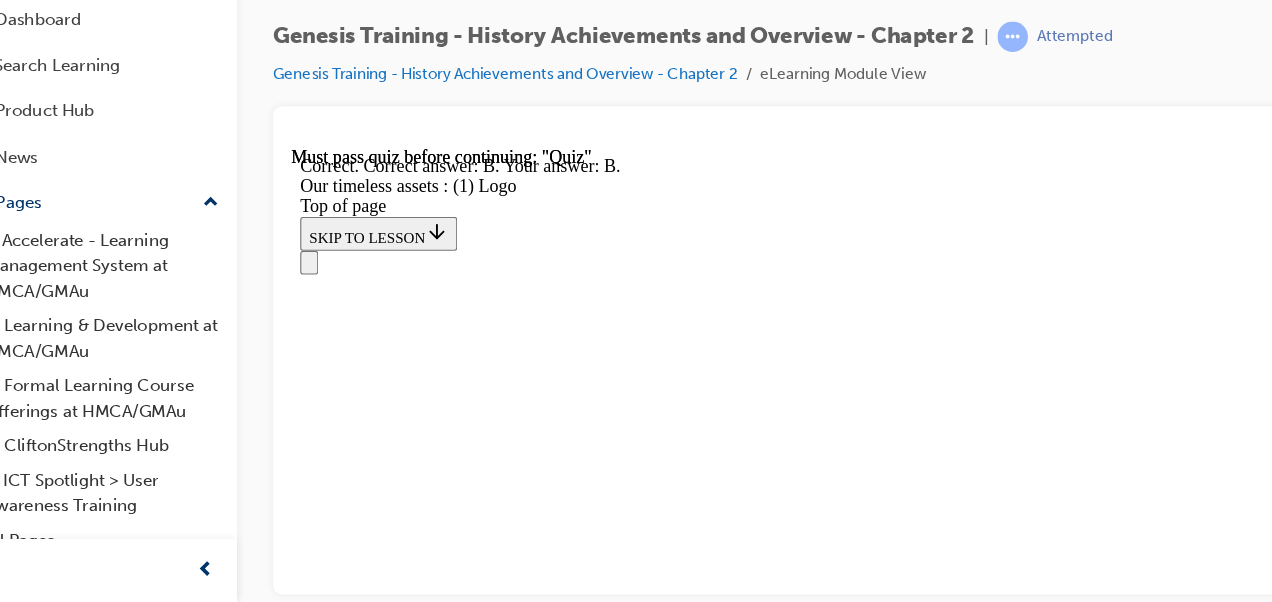 click on "A" at bounding box center [751, 10073] 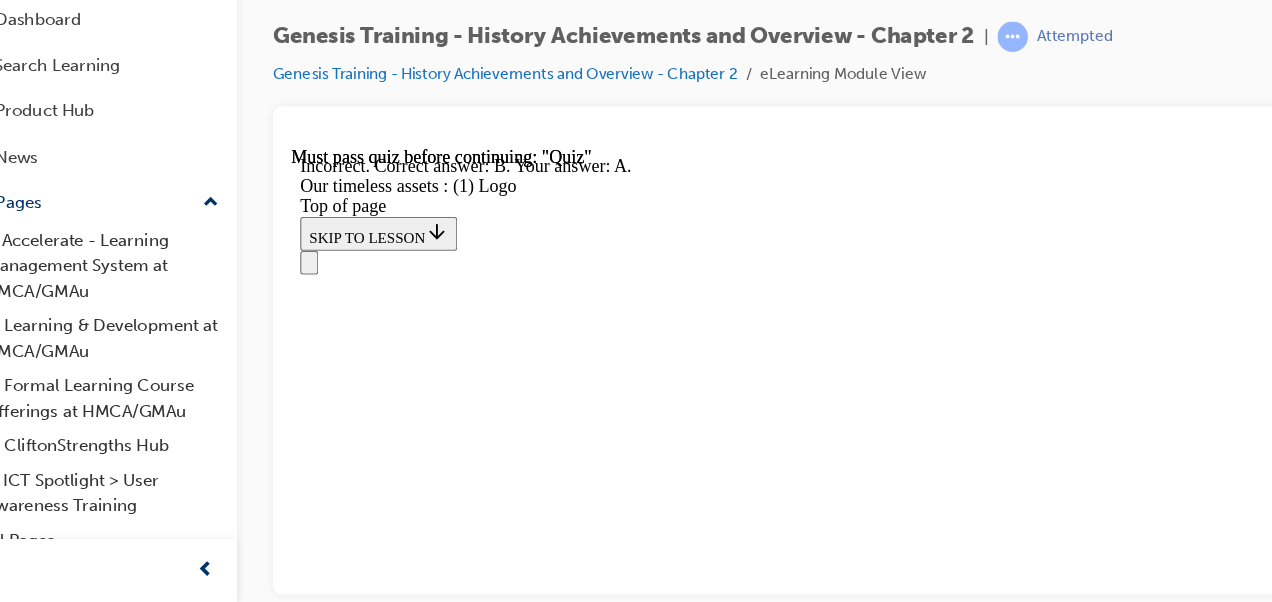 click on "Incorrect" at bounding box center [751, 11822] 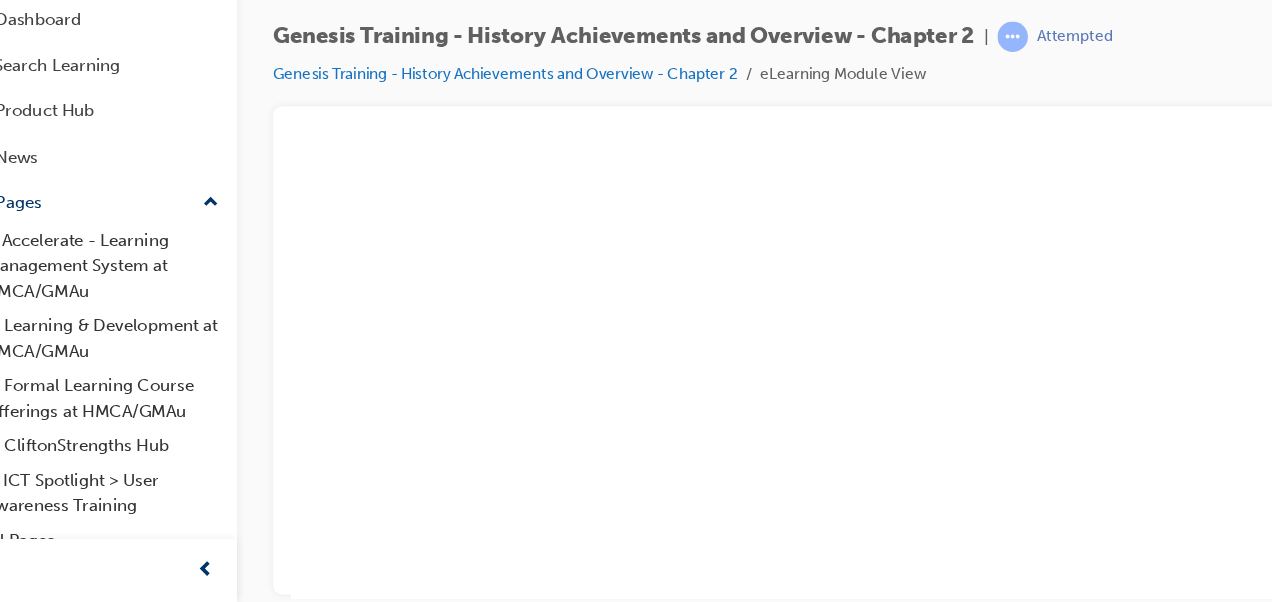 click at bounding box center [751, 346] 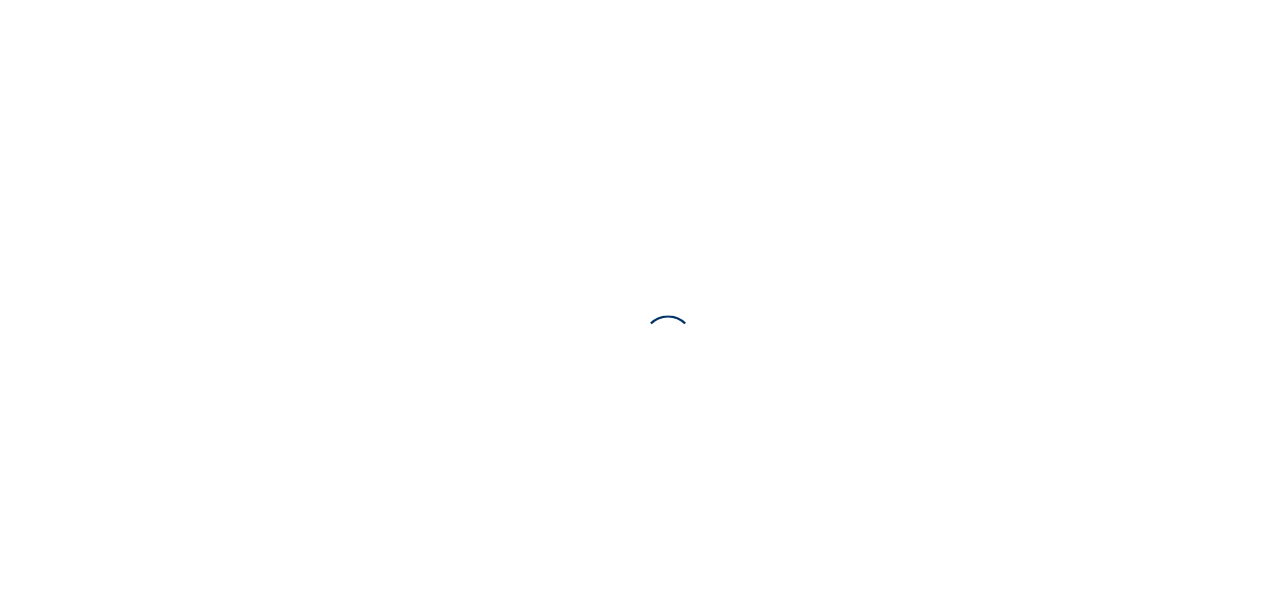 scroll, scrollTop: 0, scrollLeft: 0, axis: both 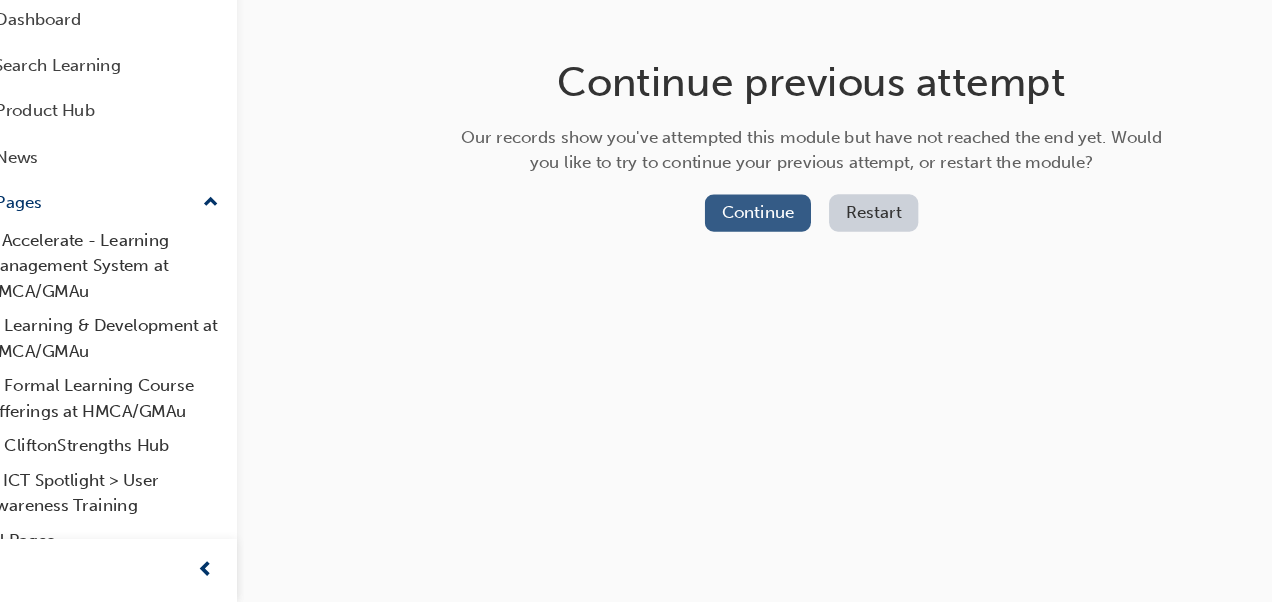 click on "Continue" at bounding box center [716, 257] 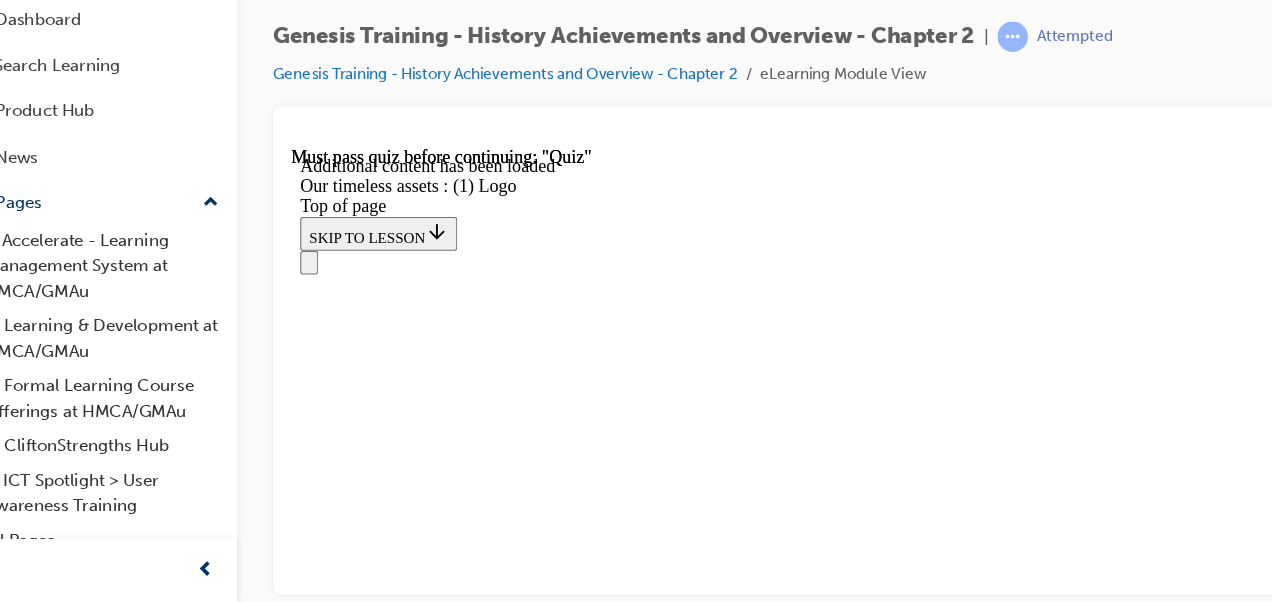 scroll, scrollTop: 0, scrollLeft: 0, axis: both 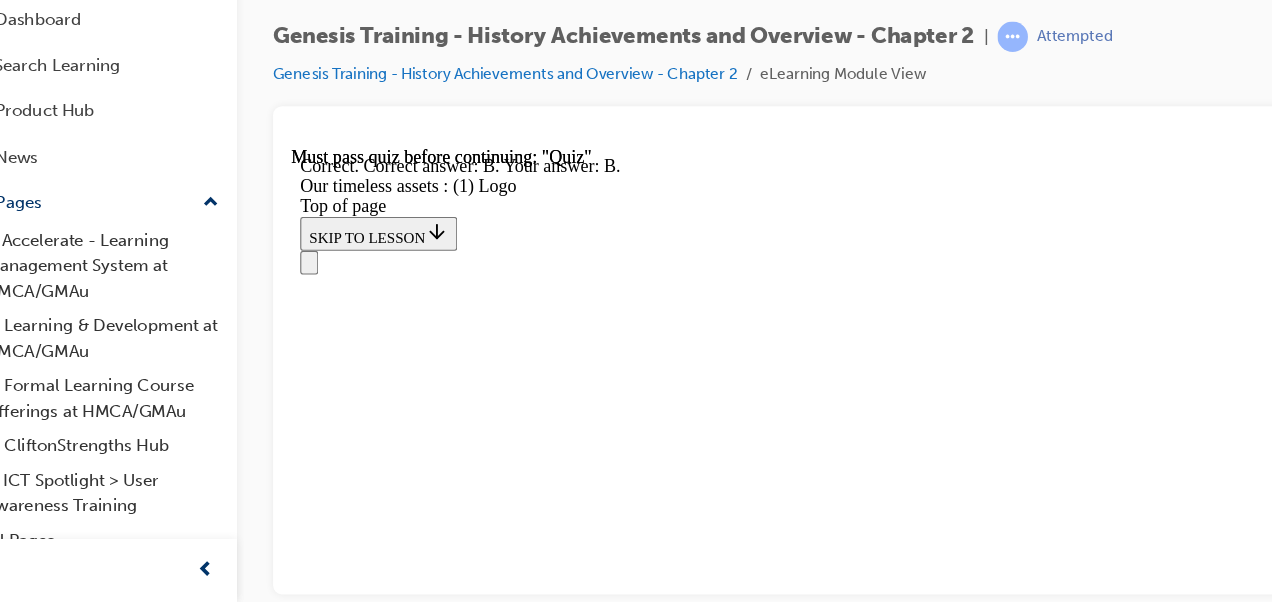click on "CONTINUE" at bounding box center (341, 11942) 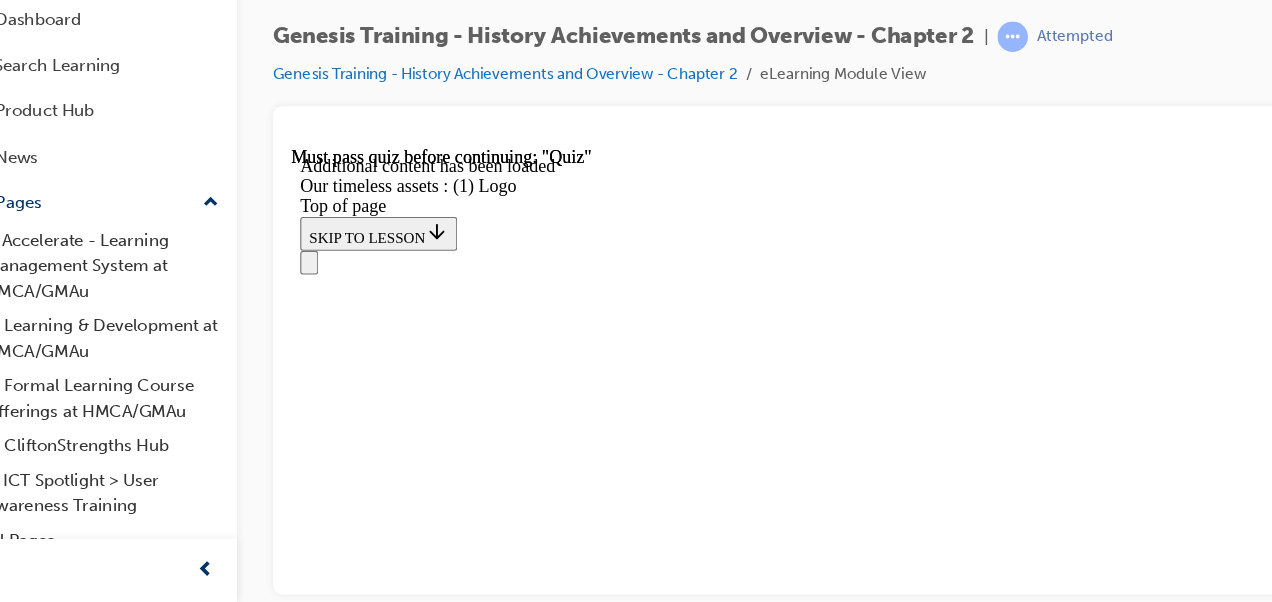 scroll, scrollTop: 2978, scrollLeft: 0, axis: vertical 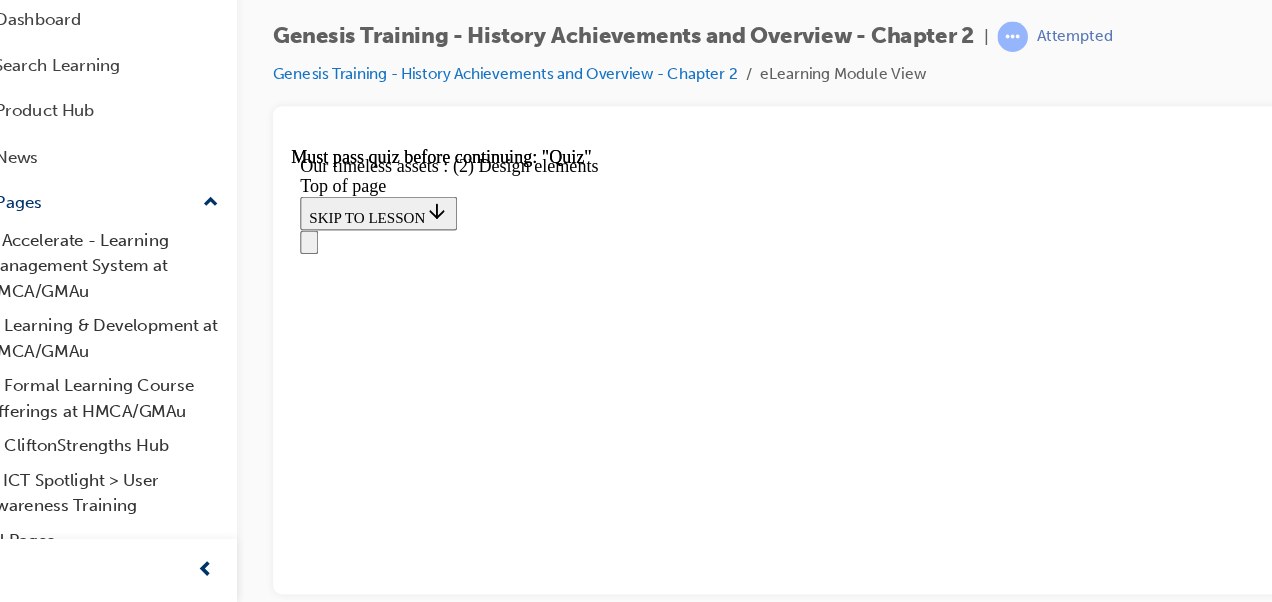 click at bounding box center (299, 7273) 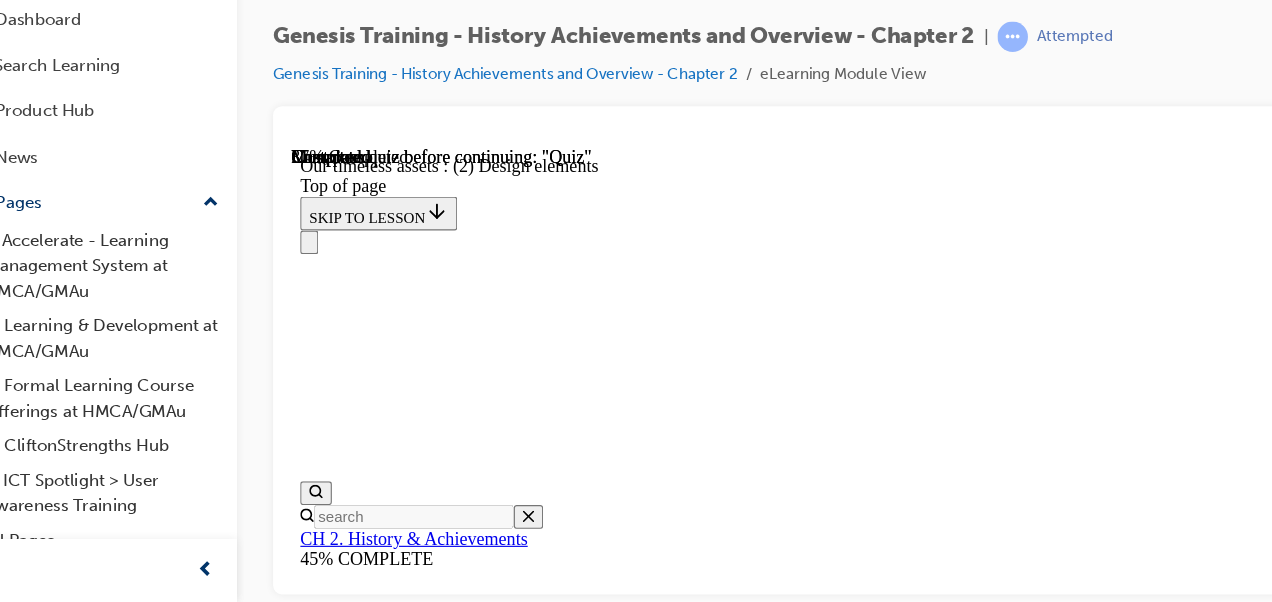scroll, scrollTop: 0, scrollLeft: 0, axis: both 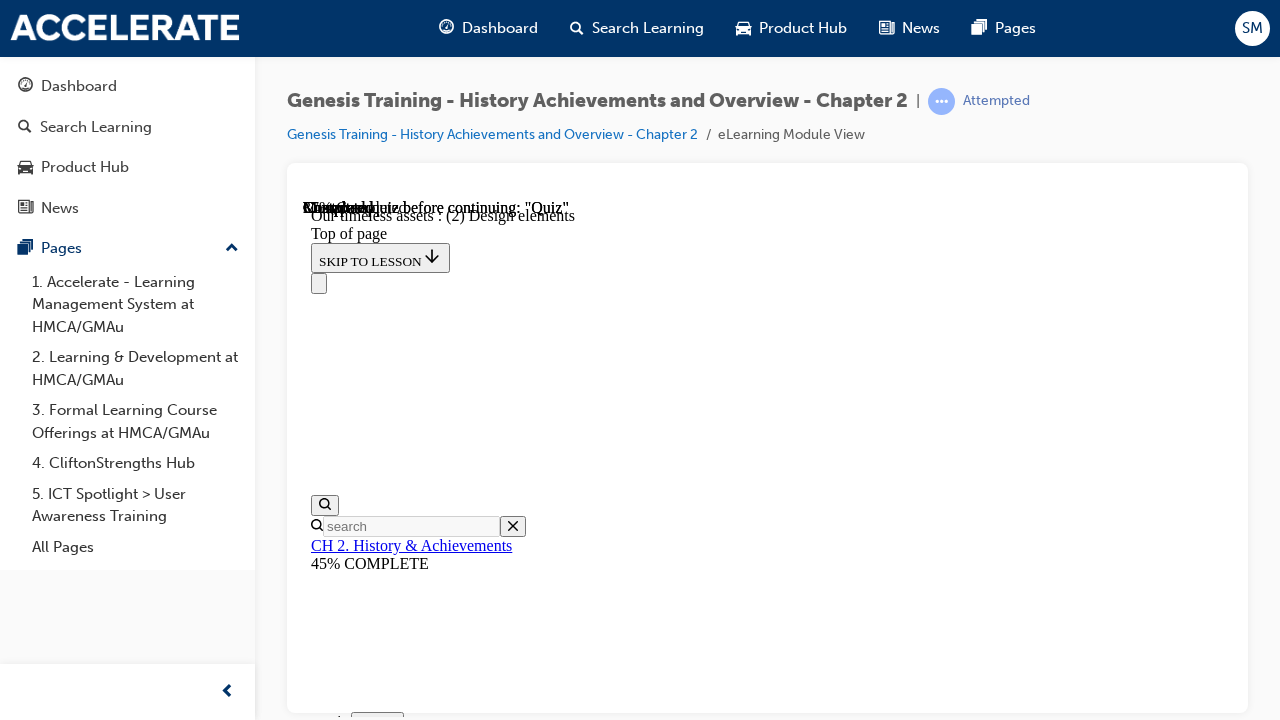 click at bounding box center [477, 3754] 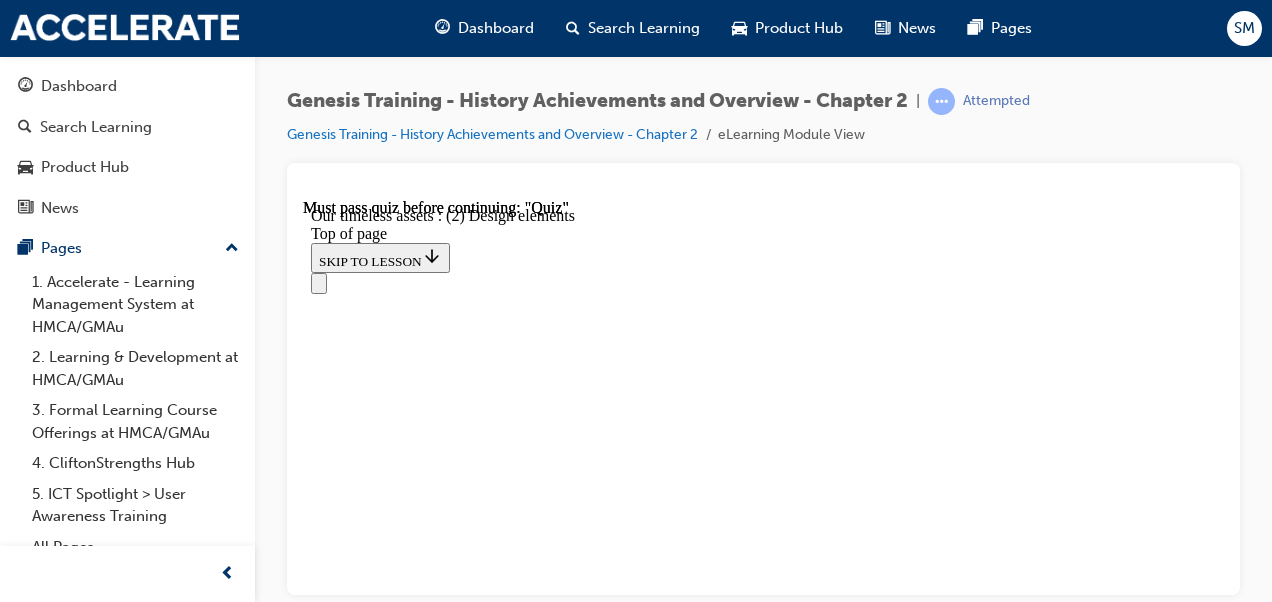 scroll, scrollTop: 1927, scrollLeft: 0, axis: vertical 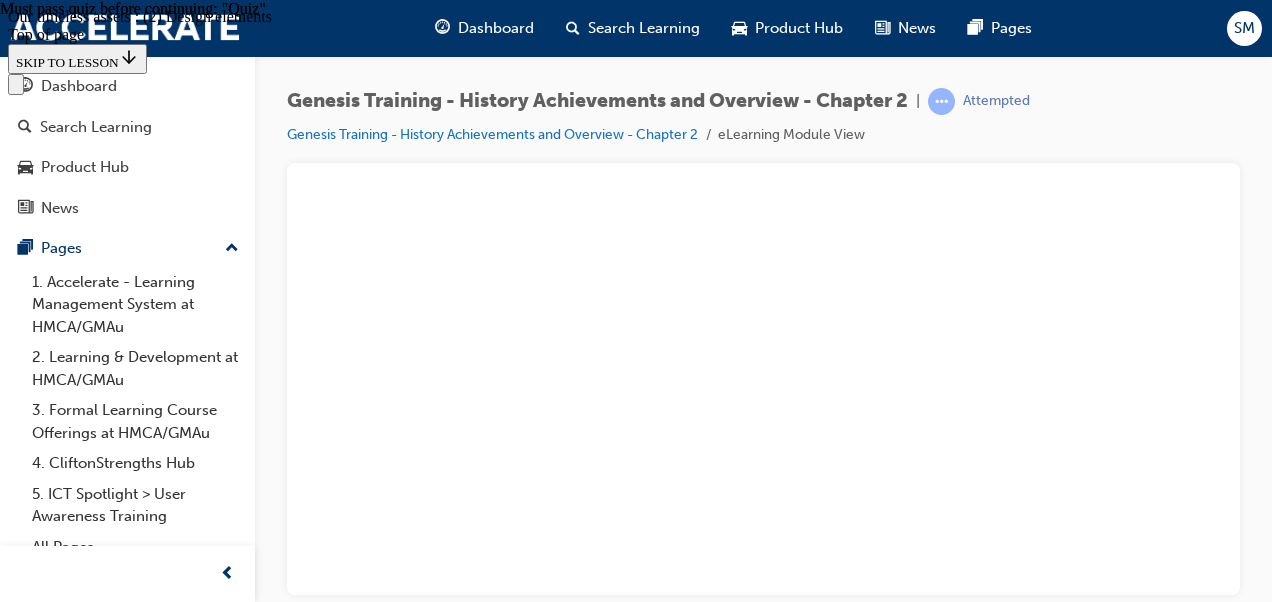 click on "Pause Loaded :  15.47% 0:12 Remaining Time  - 1:50 1x Playback Rate 1x 2x 1.75x 1.5x 1.25x 1x , selected 0.75x 0.5x 0.25x Captions captions off , selected Picture-in-Picture Fullscreen Mute" at bounding box center [1008, 8436] 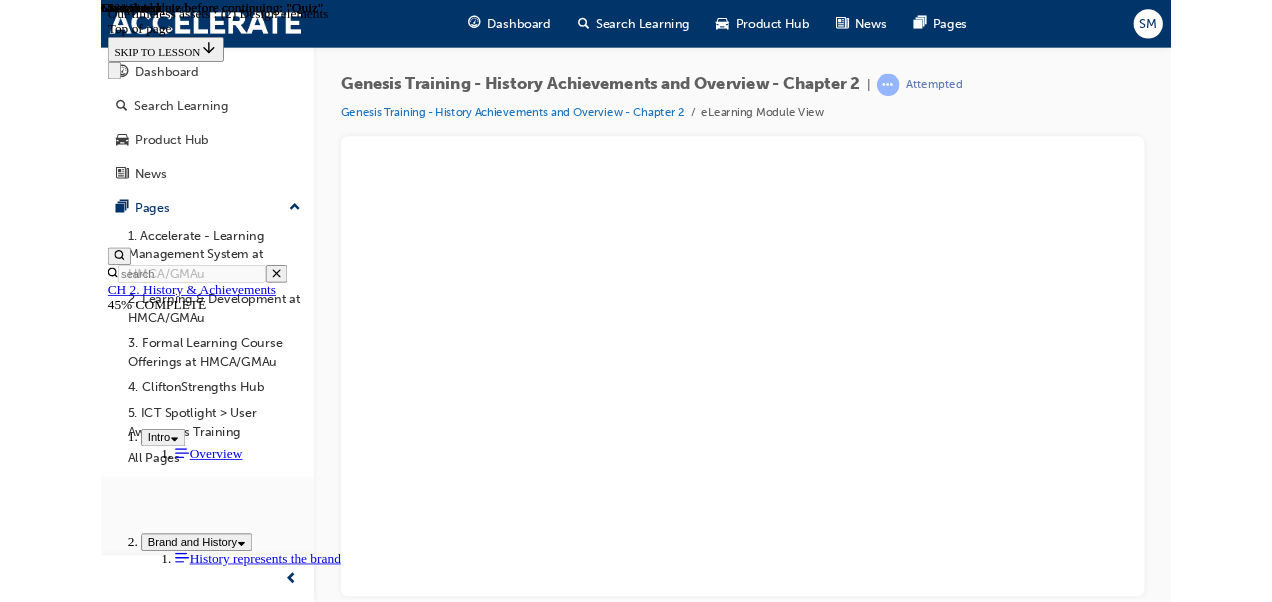 scroll, scrollTop: 1758, scrollLeft: 0, axis: vertical 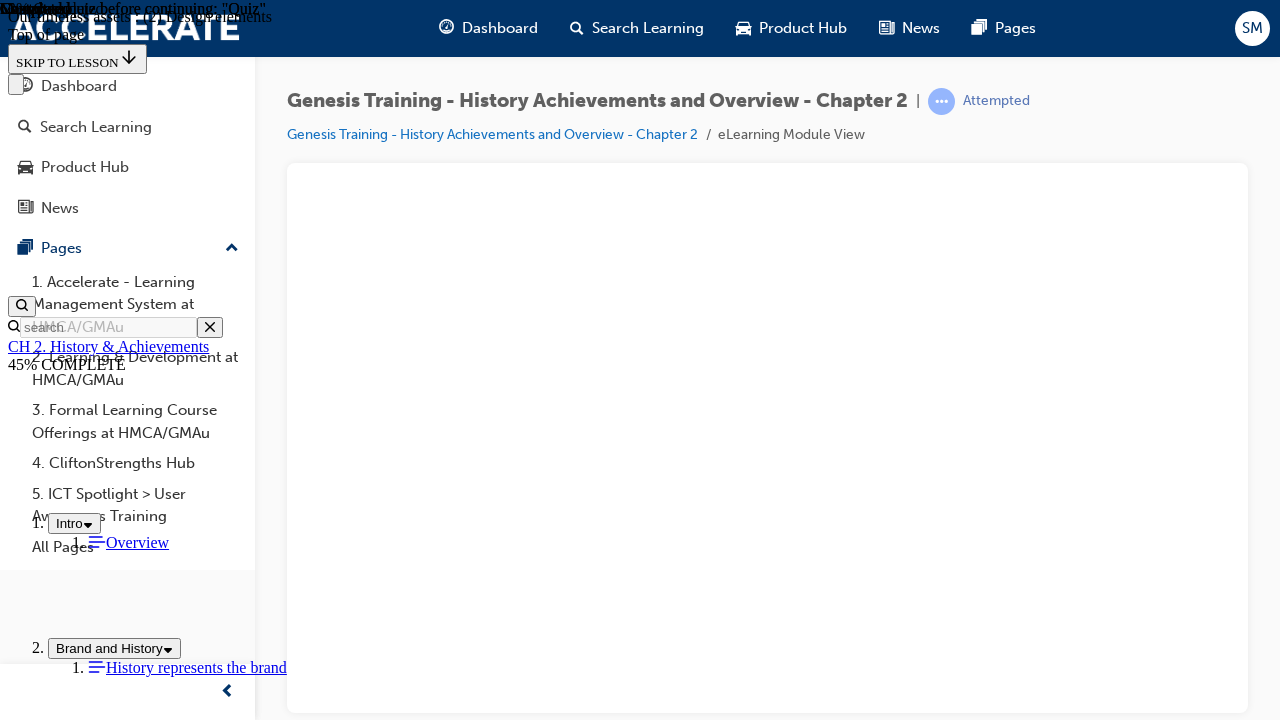 type 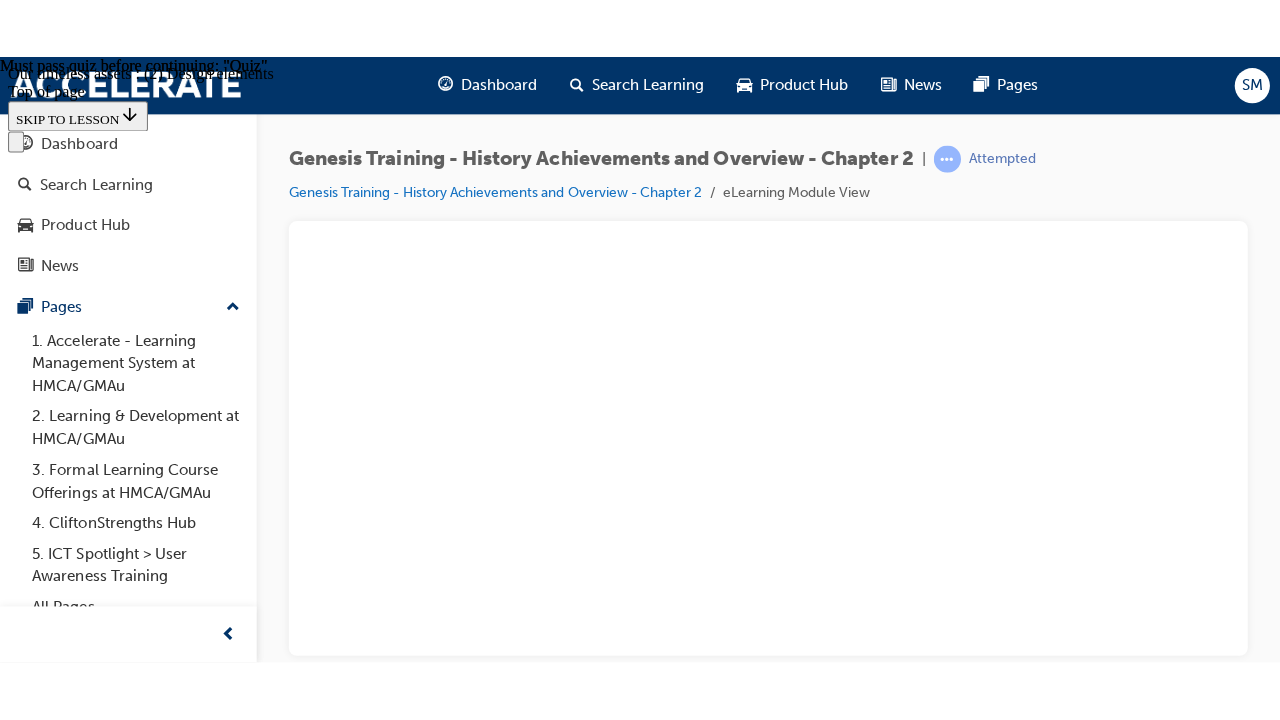 scroll, scrollTop: 1850, scrollLeft: 0, axis: vertical 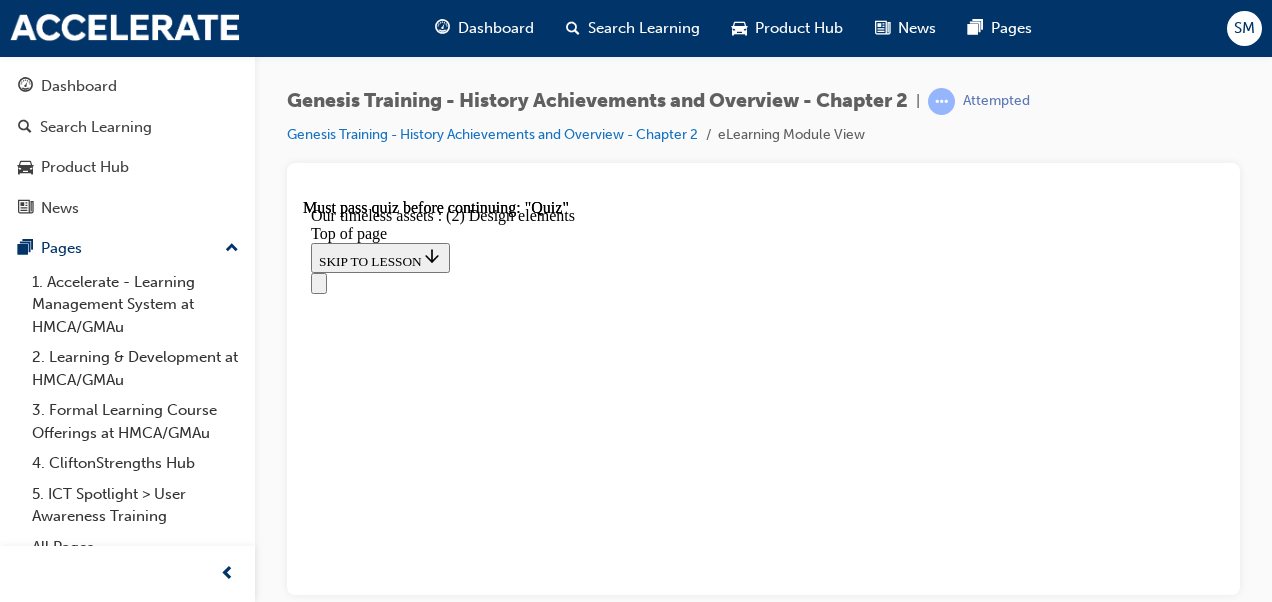 click at bounding box center (501, 7941) 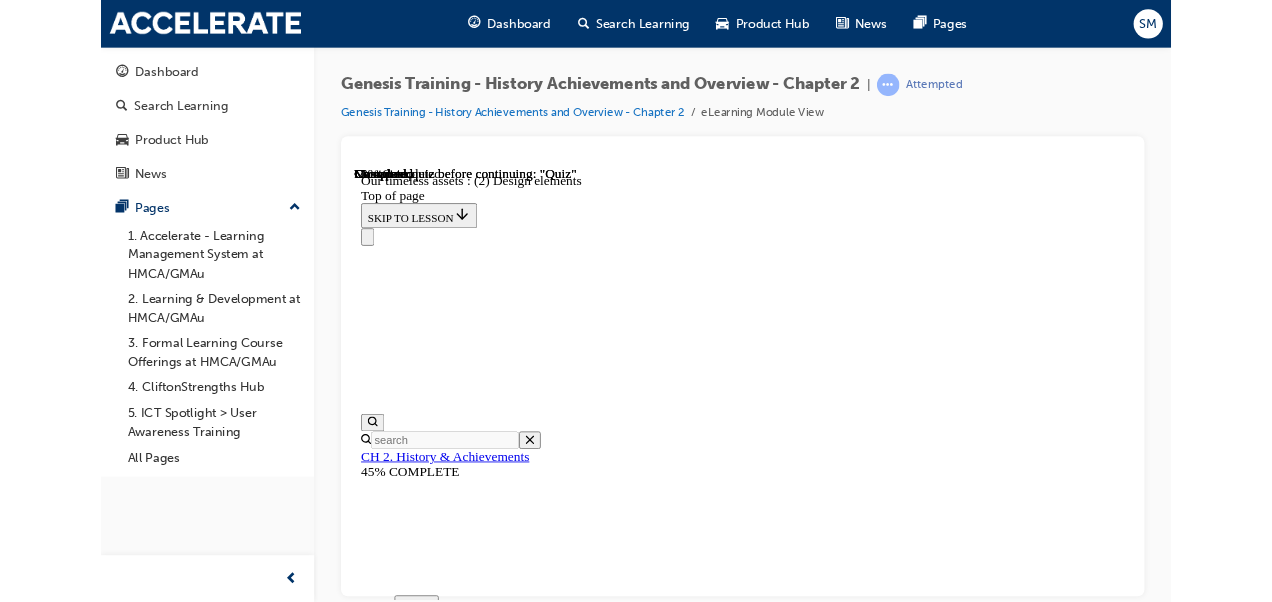 scroll, scrollTop: 1758, scrollLeft: 0, axis: vertical 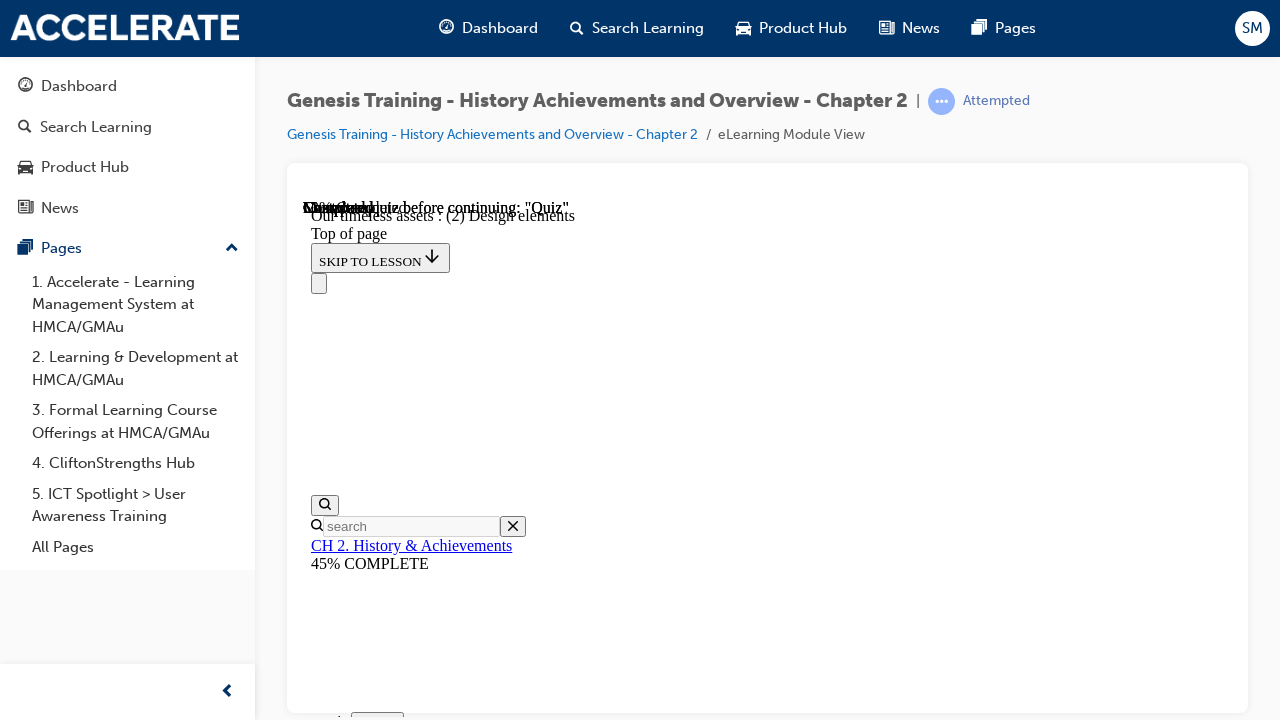 click on "Loaded :  97.21% 1:36 1:55" at bounding box center [1311, 3739] 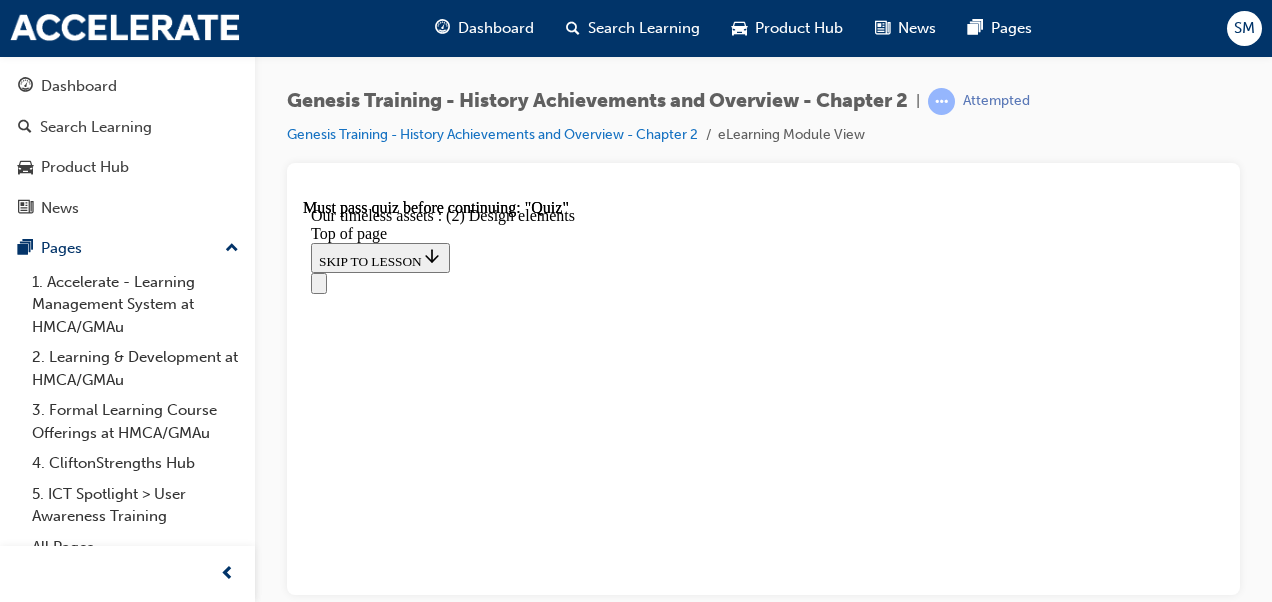 scroll, scrollTop: 2138, scrollLeft: 0, axis: vertical 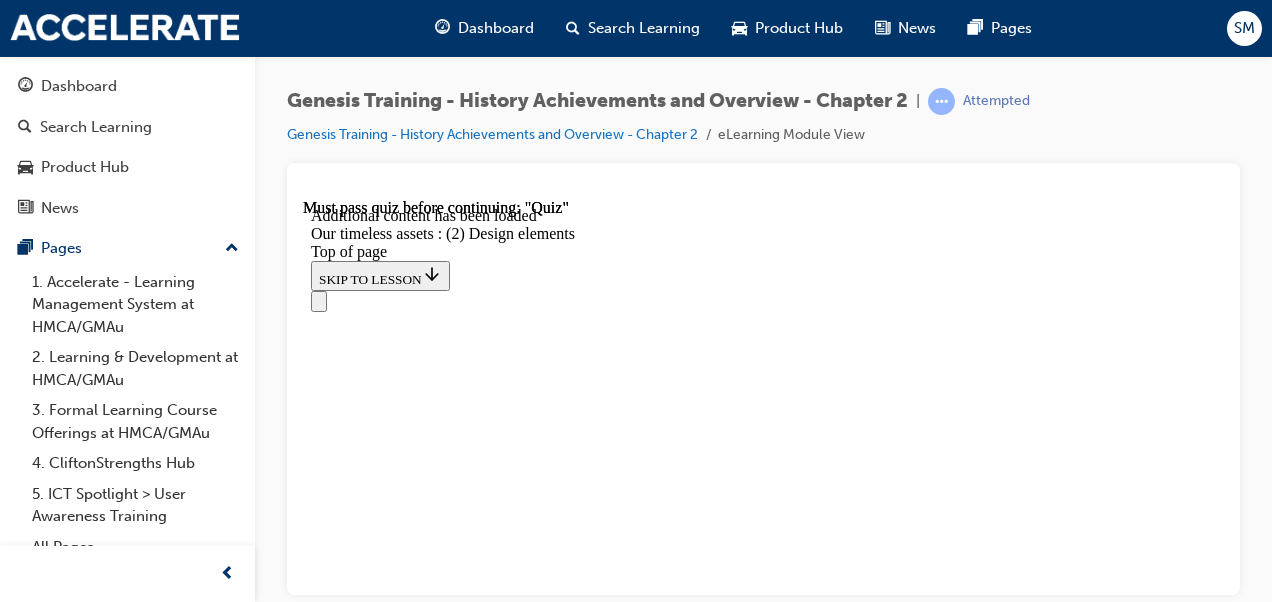 click at bounding box center (399, 8976) 